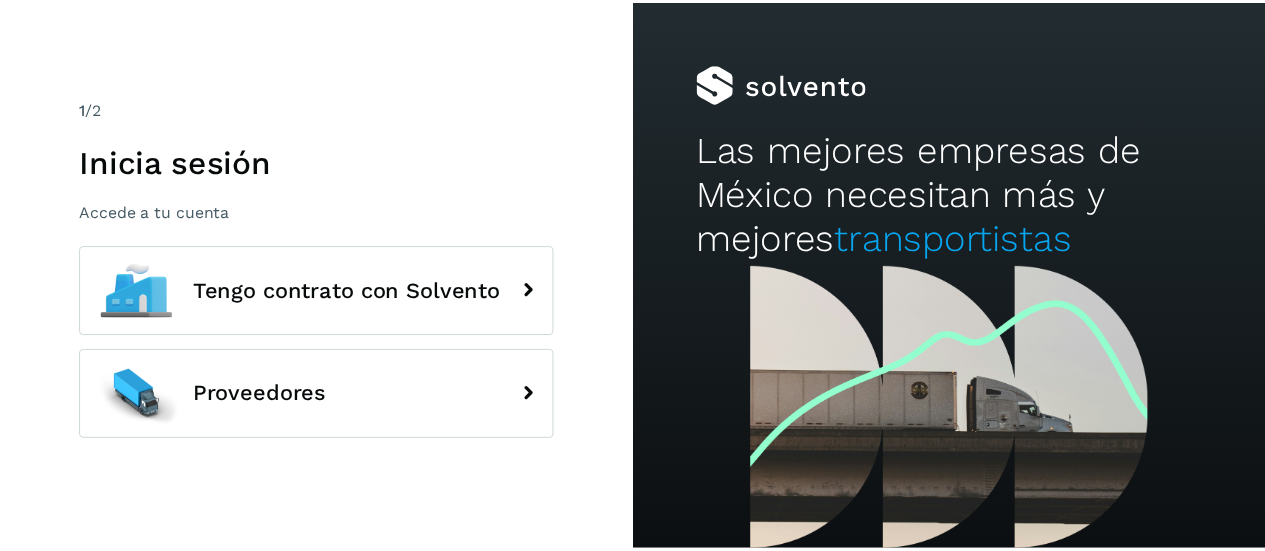 scroll, scrollTop: 0, scrollLeft: 0, axis: both 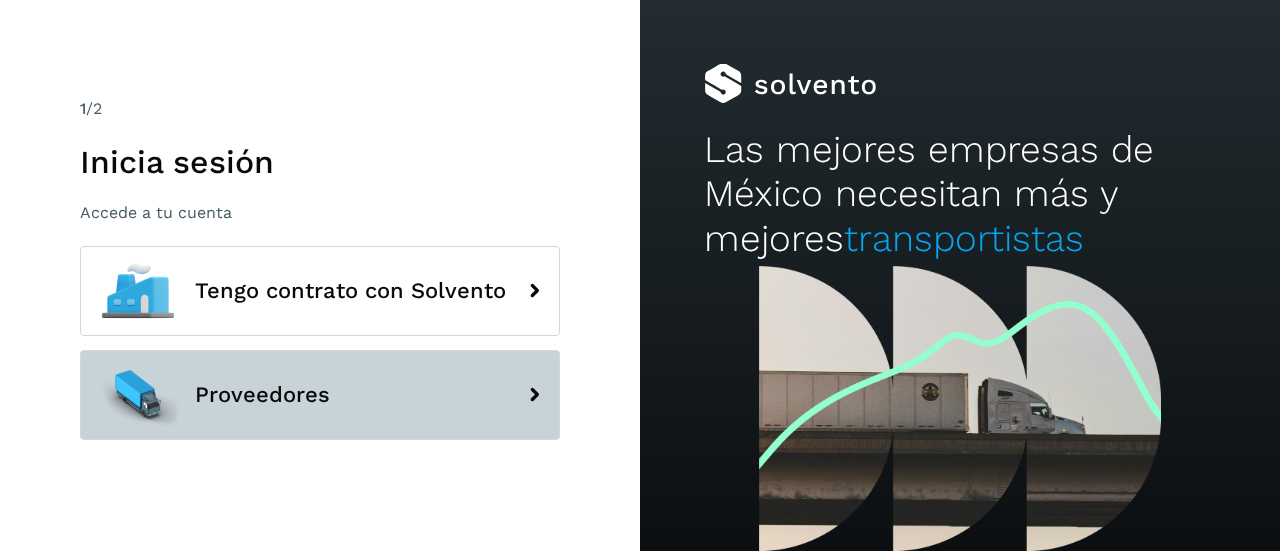 click on "Proveedores" at bounding box center (320, 395) 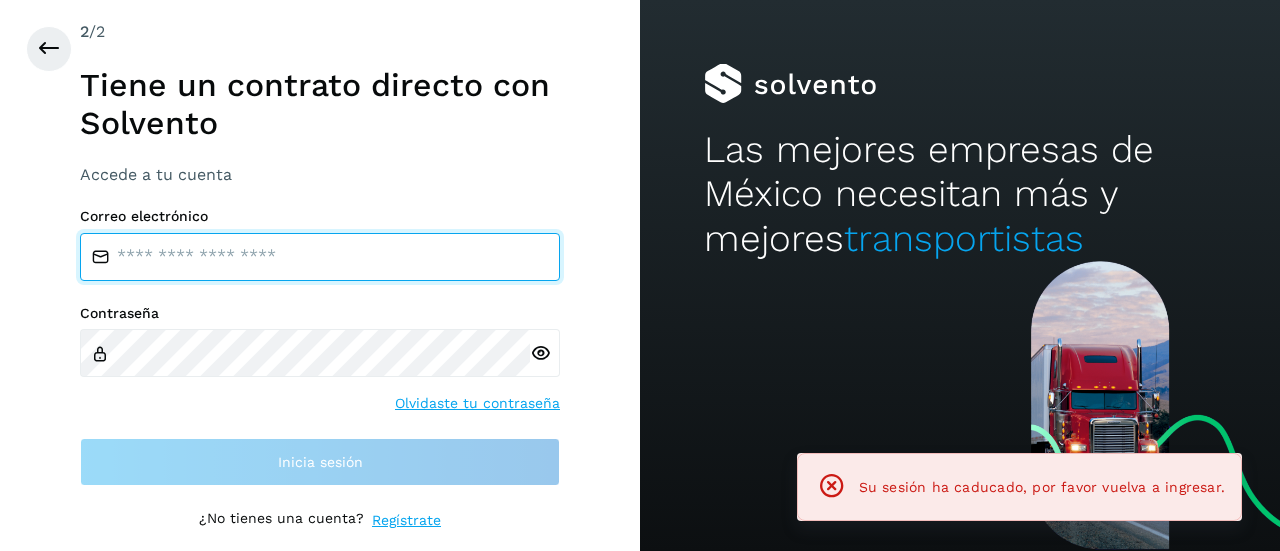 type on "**********" 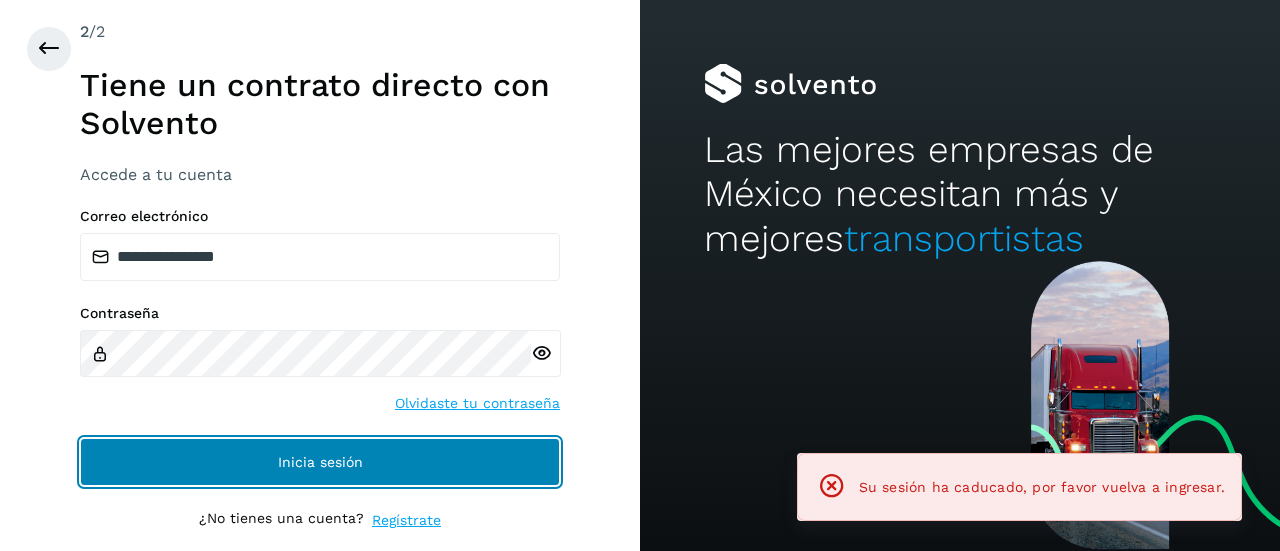 click on "Inicia sesión" at bounding box center [320, 462] 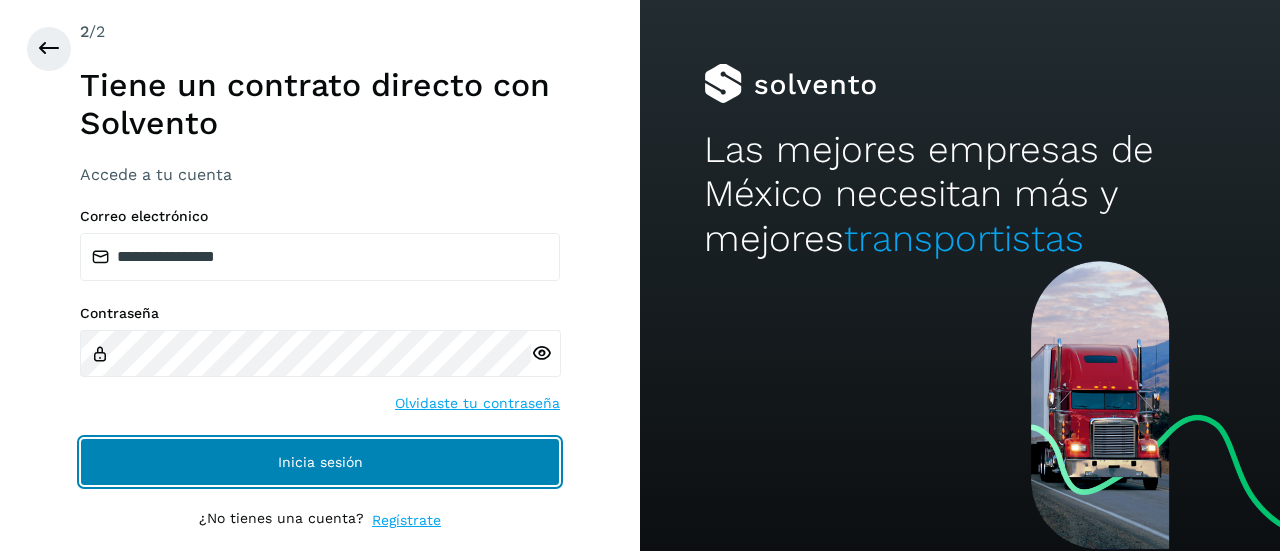 click on "Inicia sesión" 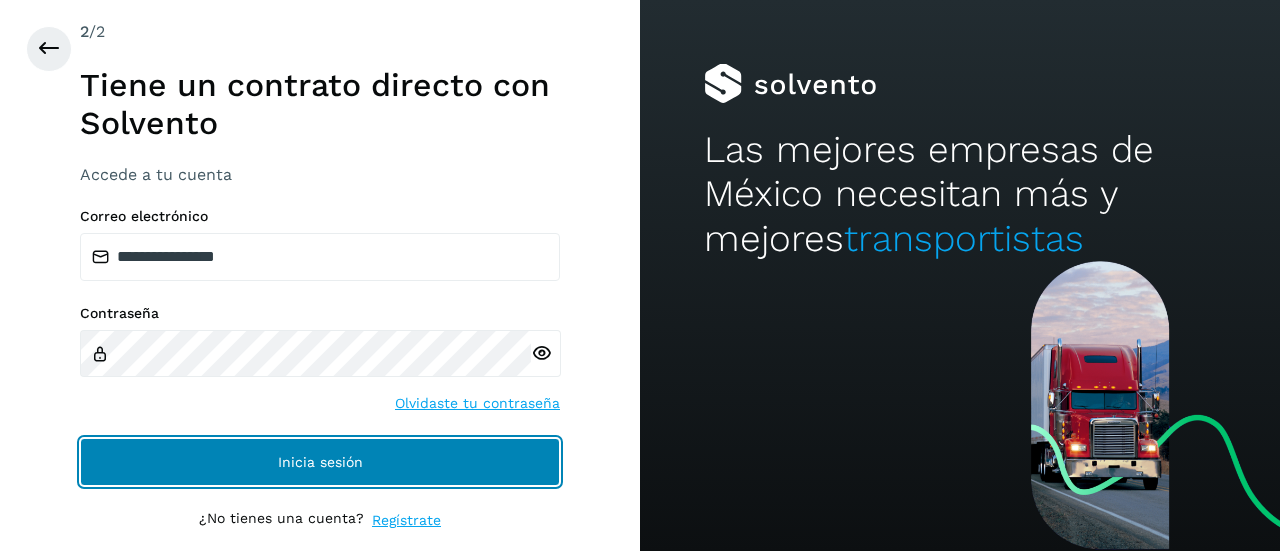 click on "Inicia sesión" 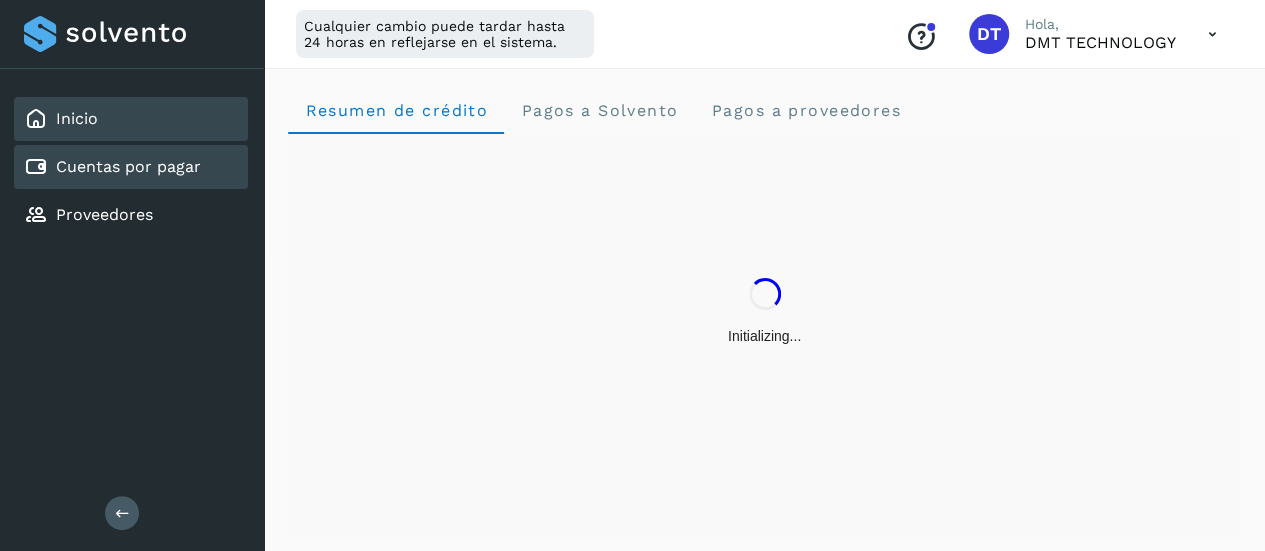 click on "Cuentas por pagar" at bounding box center [128, 166] 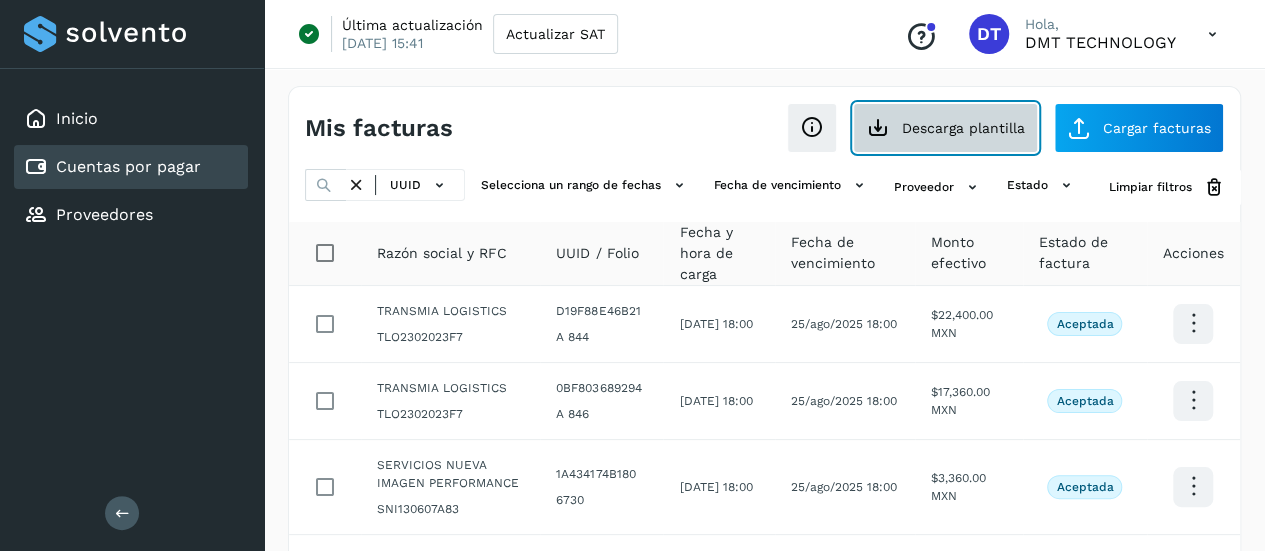 click on "Descarga plantilla" at bounding box center [945, 128] 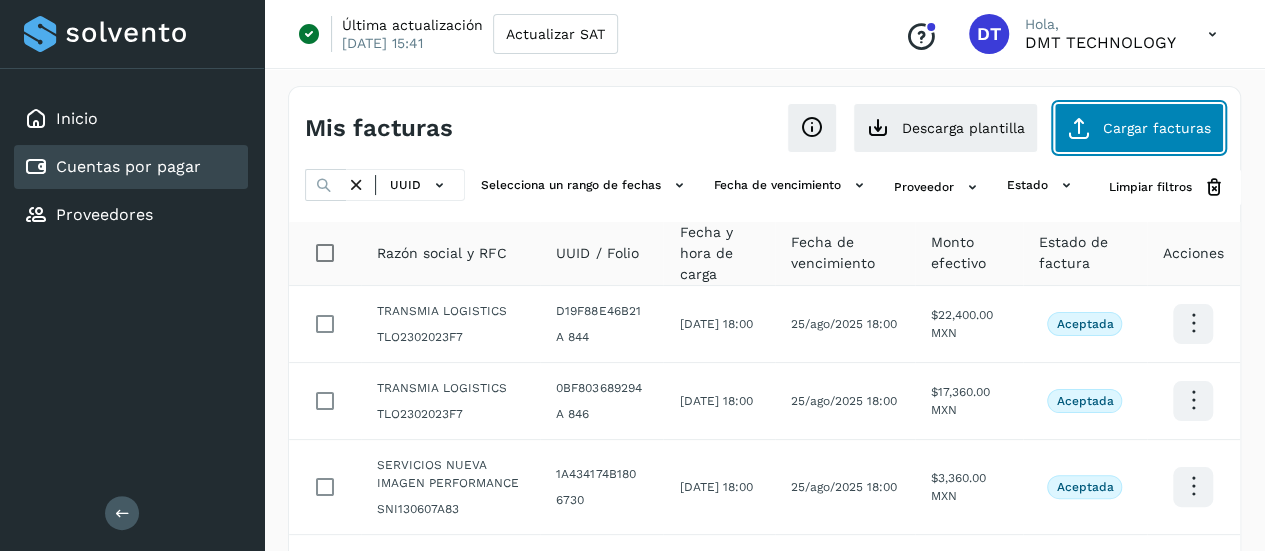 click on "Cargar facturas" 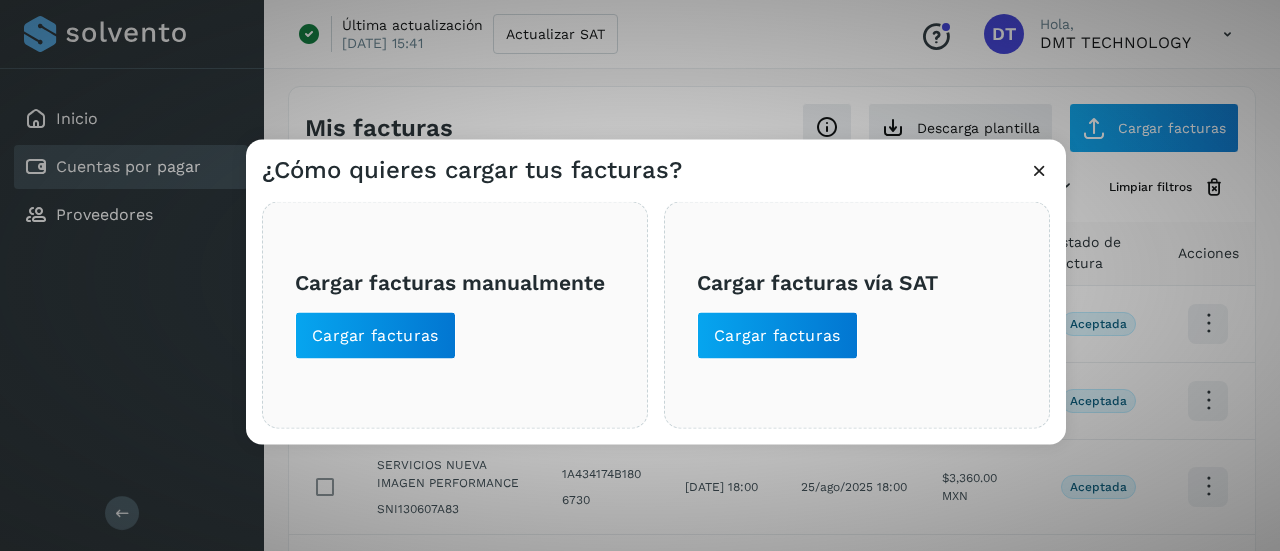 click on "Cargar facturas manualmente Cargar facturas" at bounding box center [455, 314] 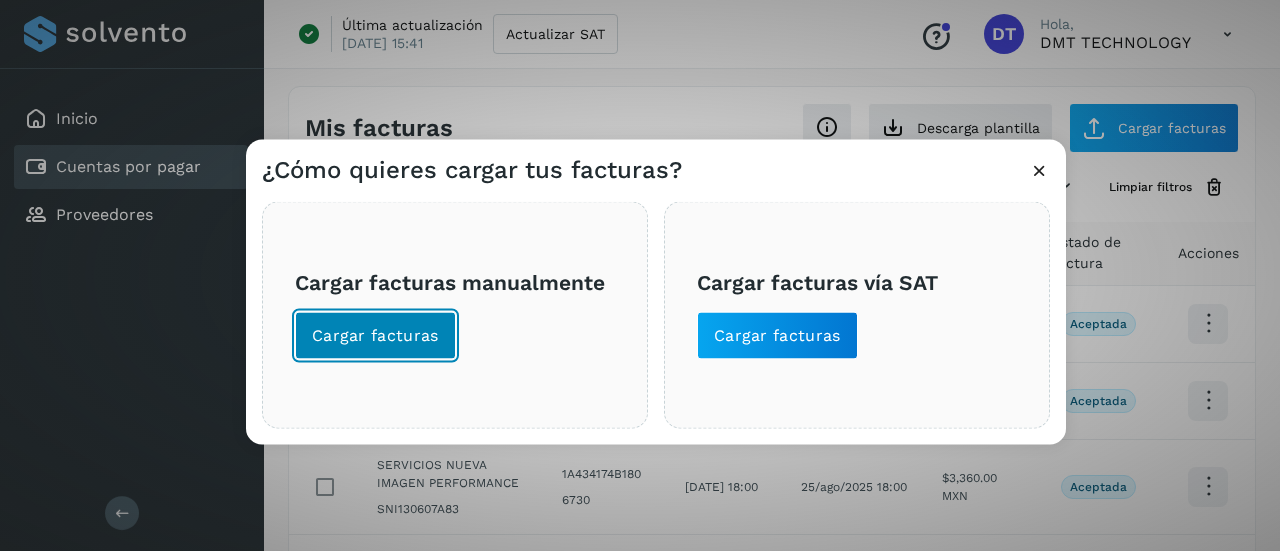 click on "Cargar facturas" 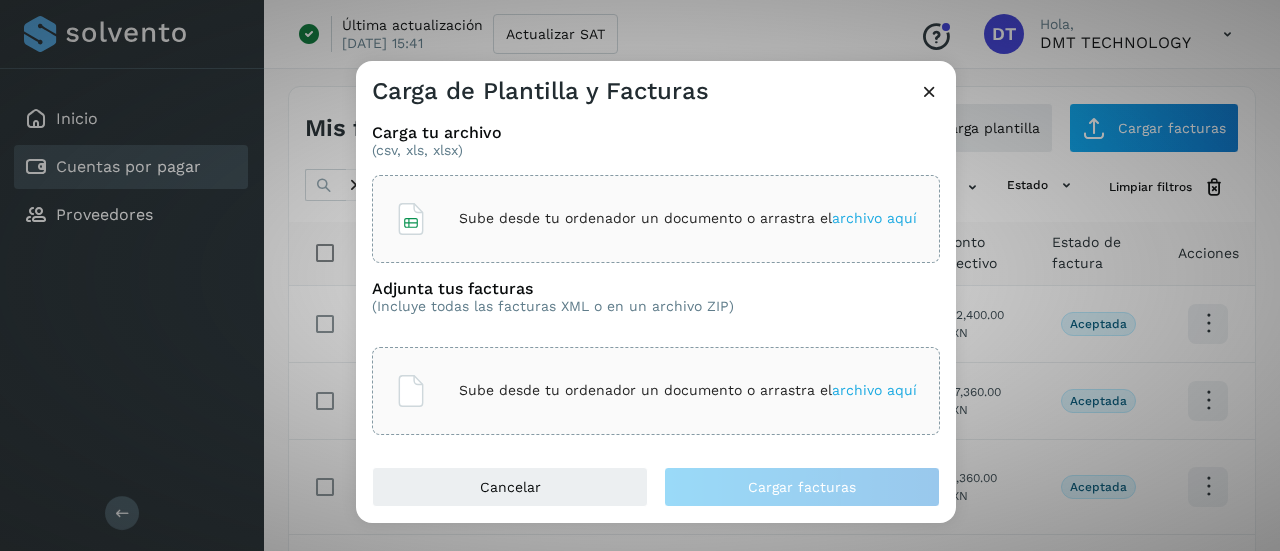 click on "Sube desde tu ordenador un documento o arrastra el  archivo aquí" 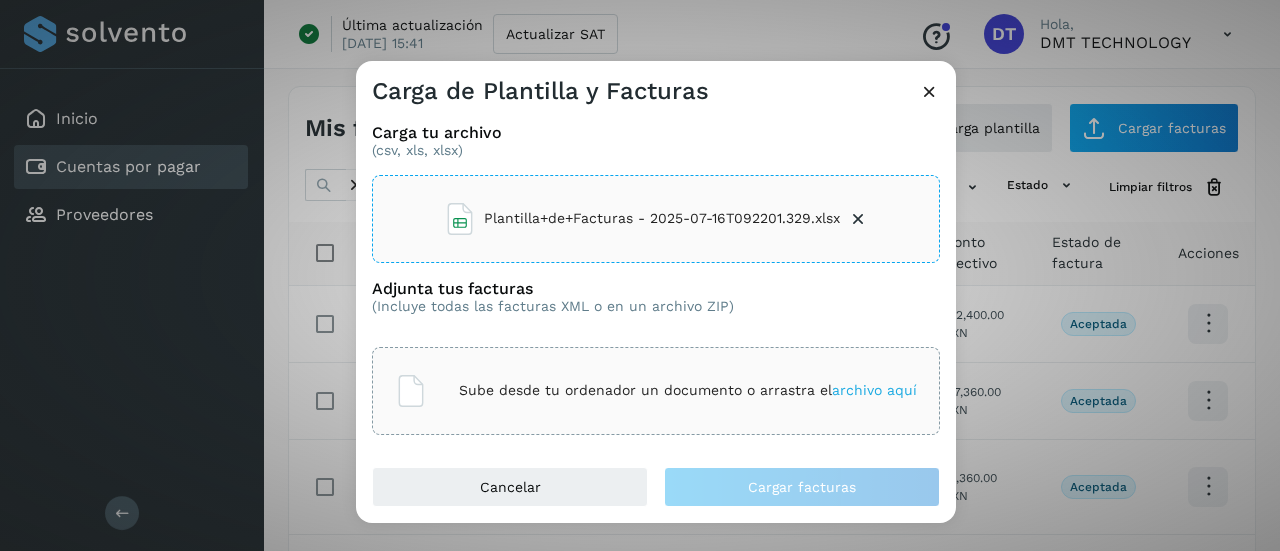 click on "Sube desde tu ordenador un documento o arrastra el  archivo aquí" at bounding box center (688, 390) 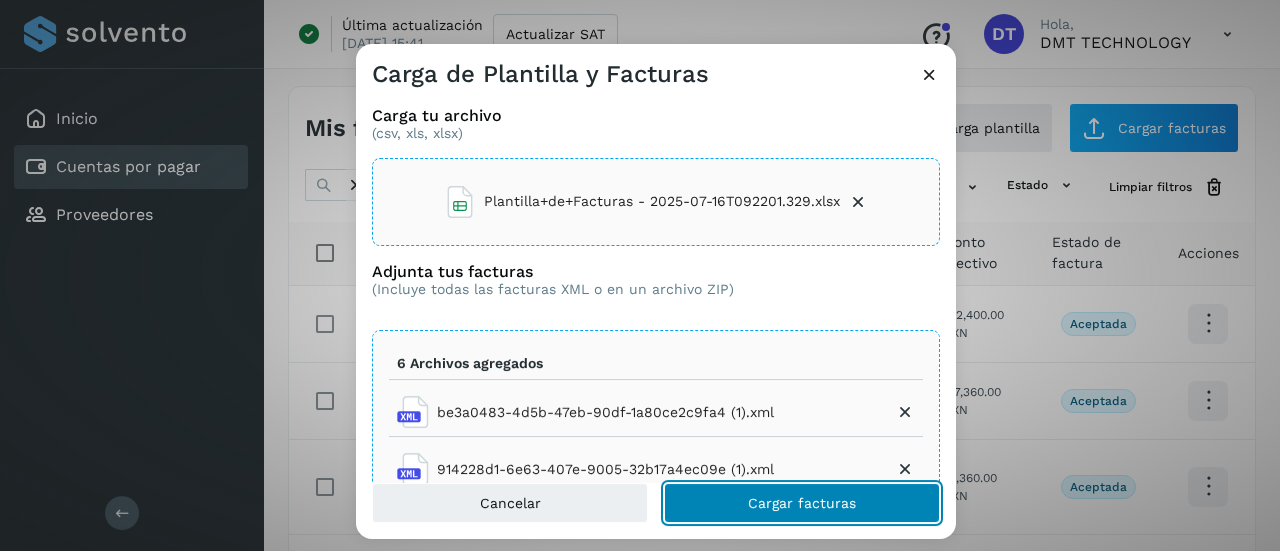 click on "Cargar facturas" 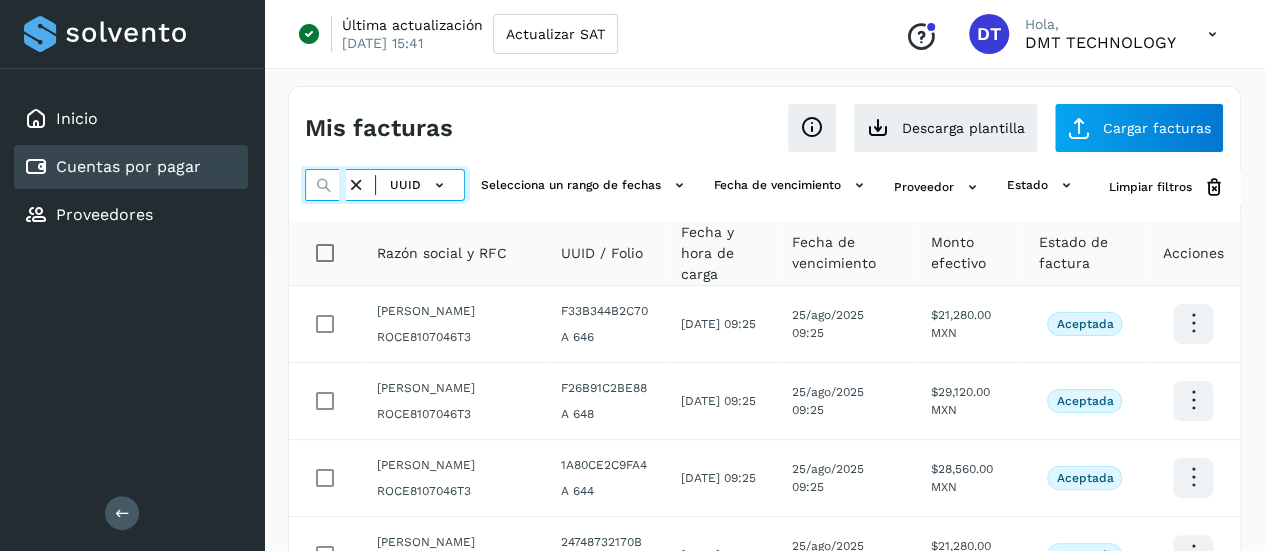 click at bounding box center (325, 185) 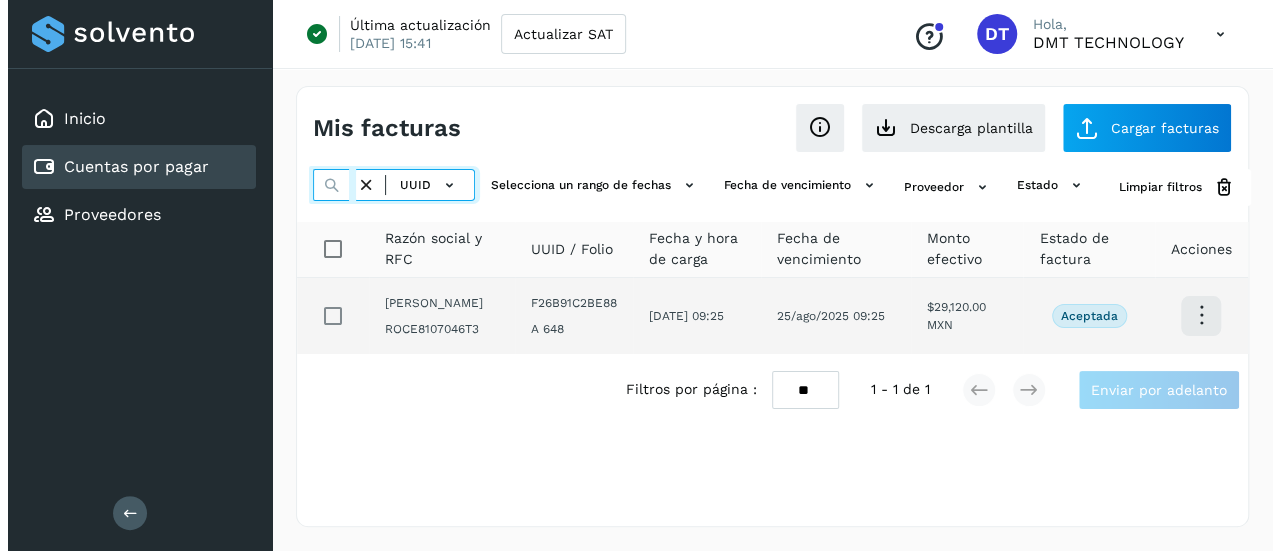 scroll, scrollTop: 0, scrollLeft: 291, axis: horizontal 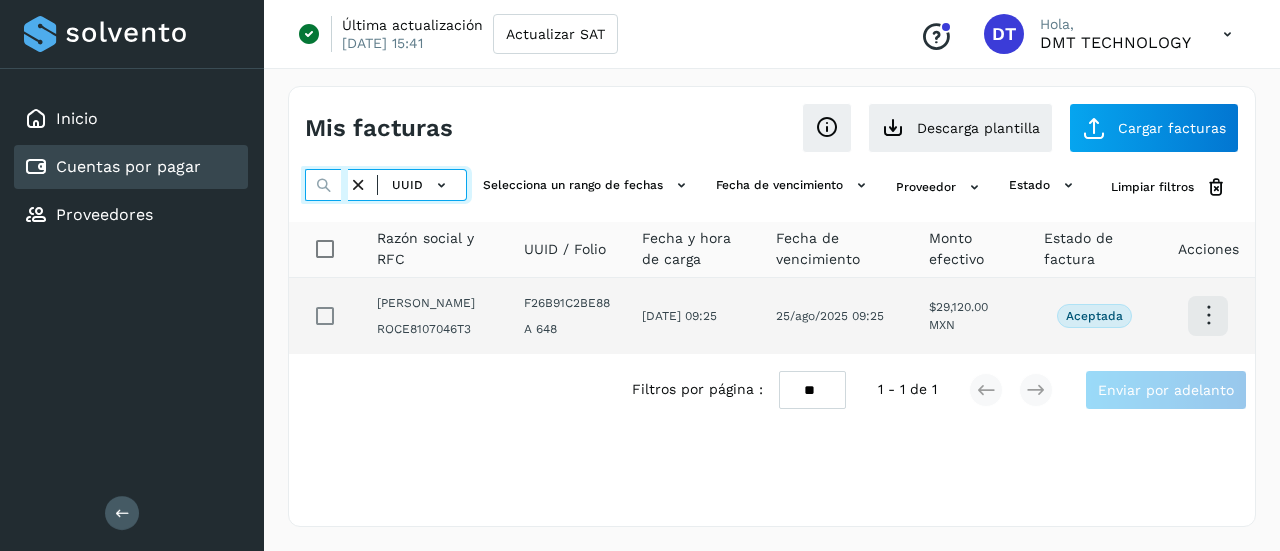 type on "**********" 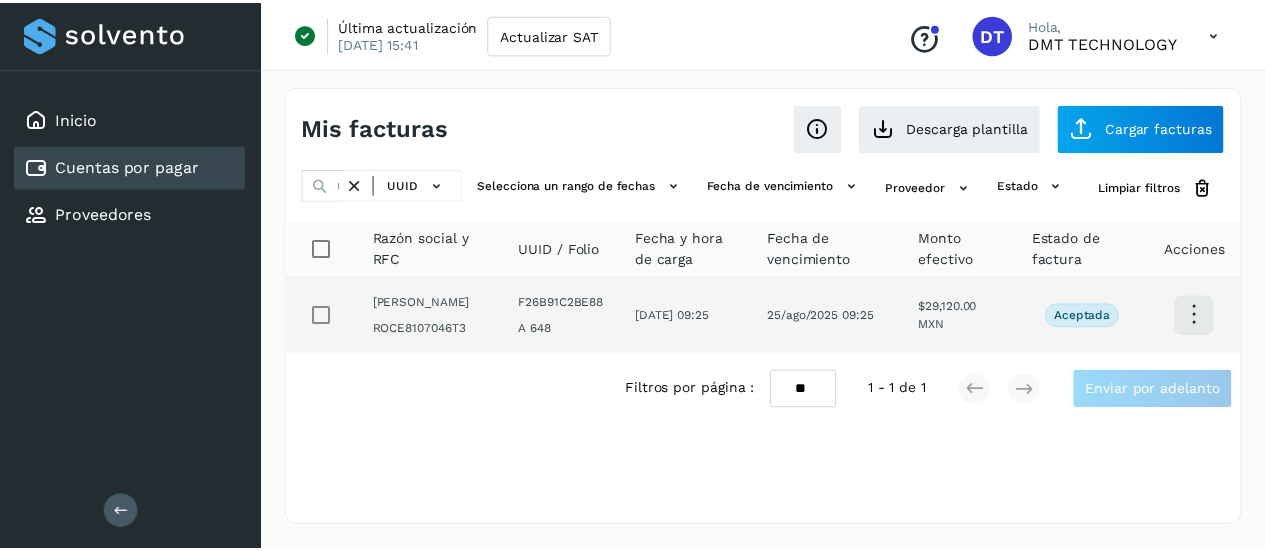 scroll, scrollTop: 0, scrollLeft: 0, axis: both 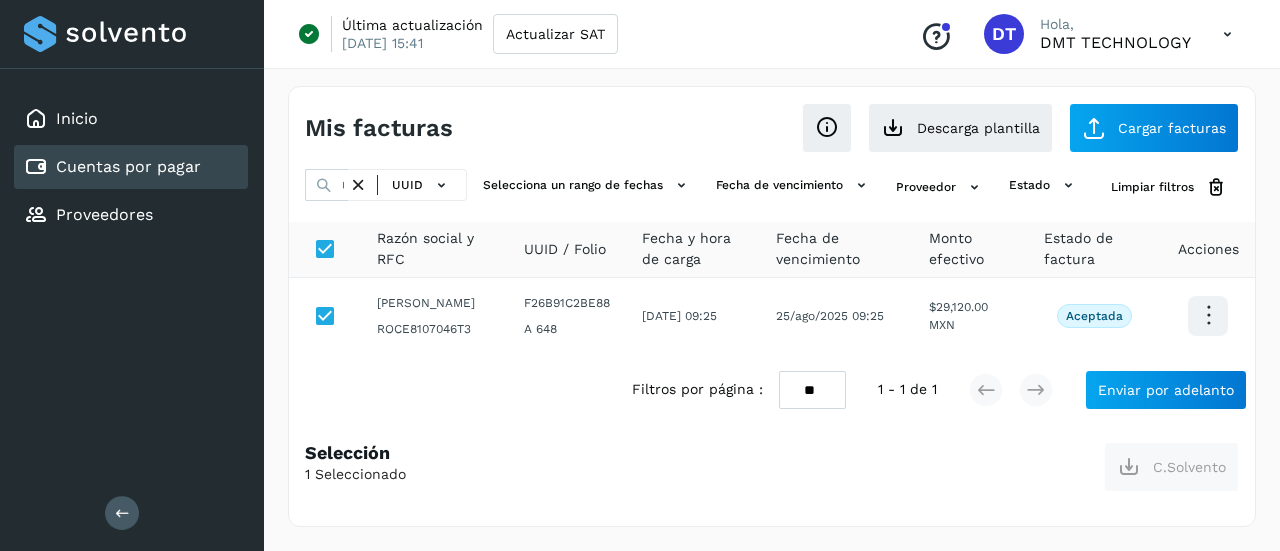 click at bounding box center (358, 185) 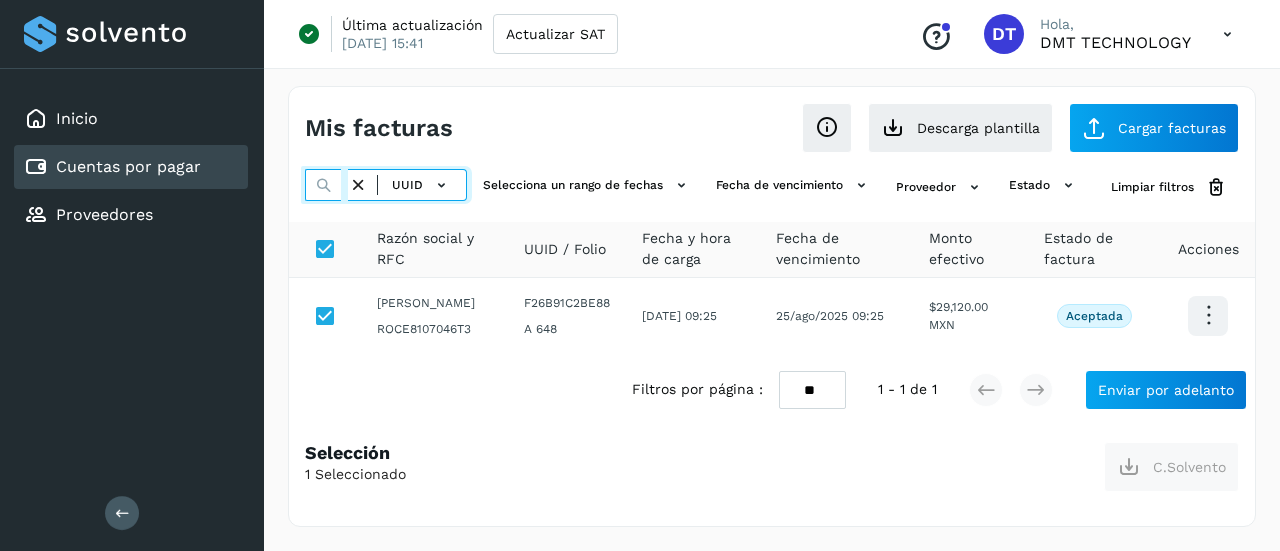 click at bounding box center [326, 185] 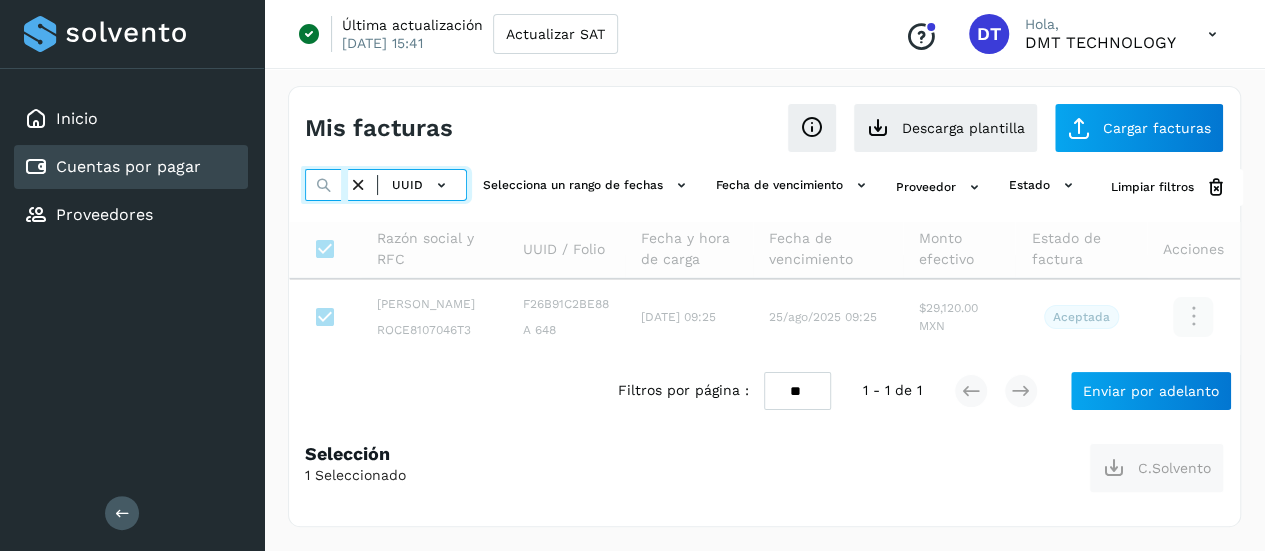 paste on "**********" 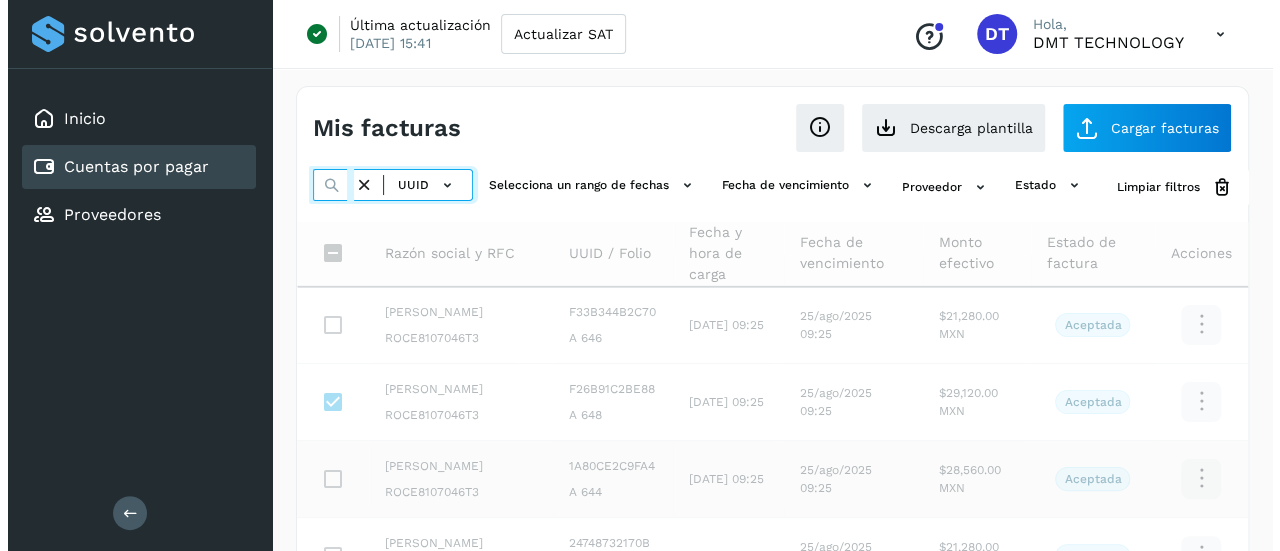 scroll, scrollTop: 0, scrollLeft: 302, axis: horizontal 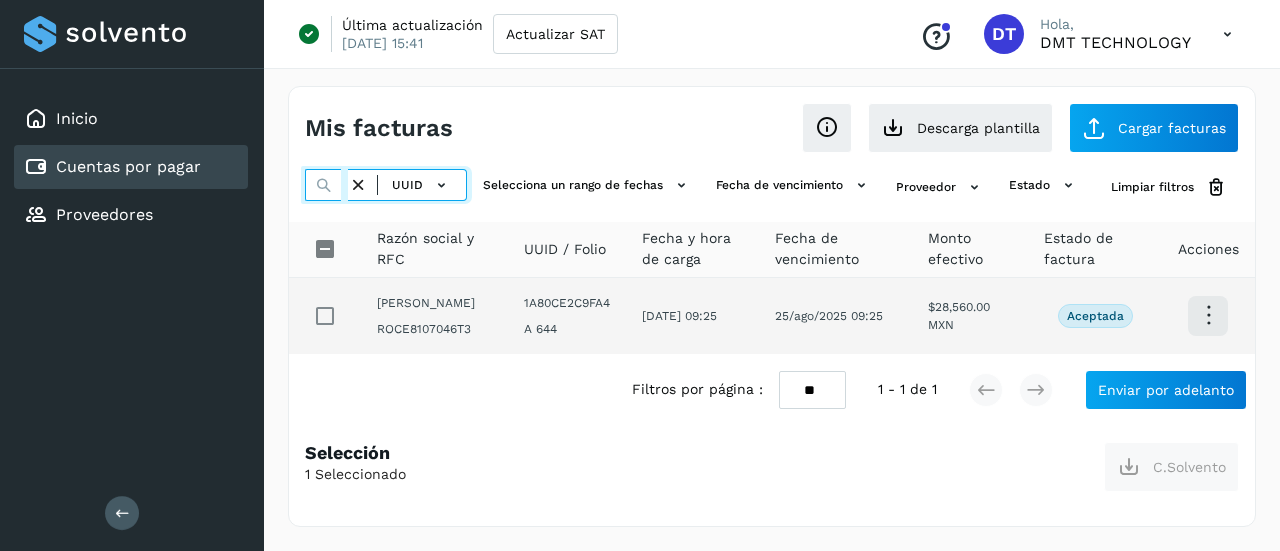 type on "**********" 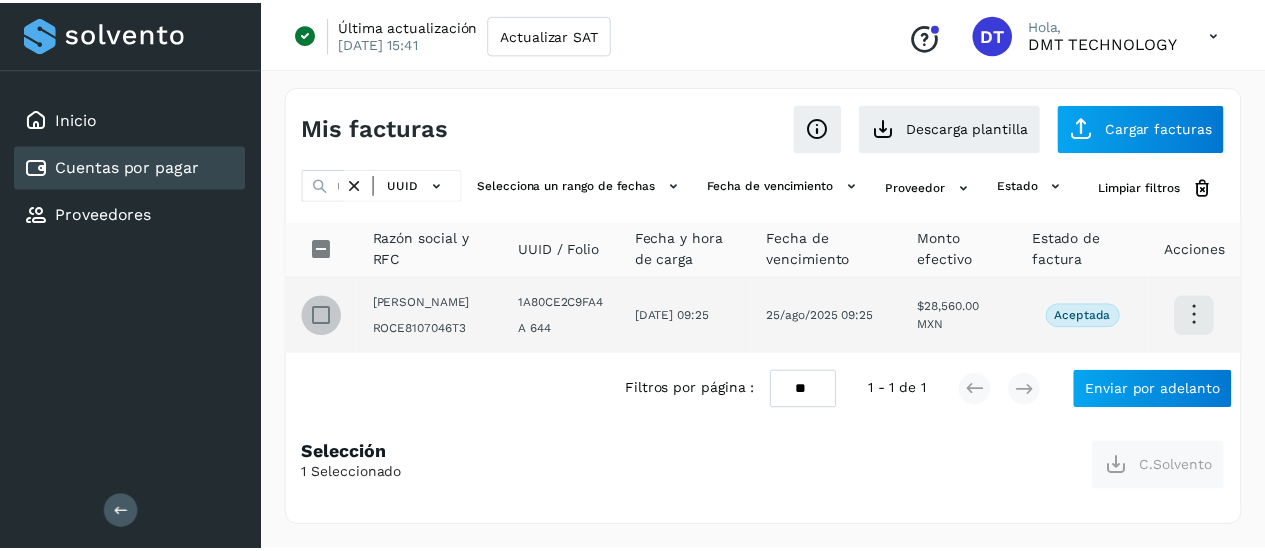 scroll, scrollTop: 0, scrollLeft: 0, axis: both 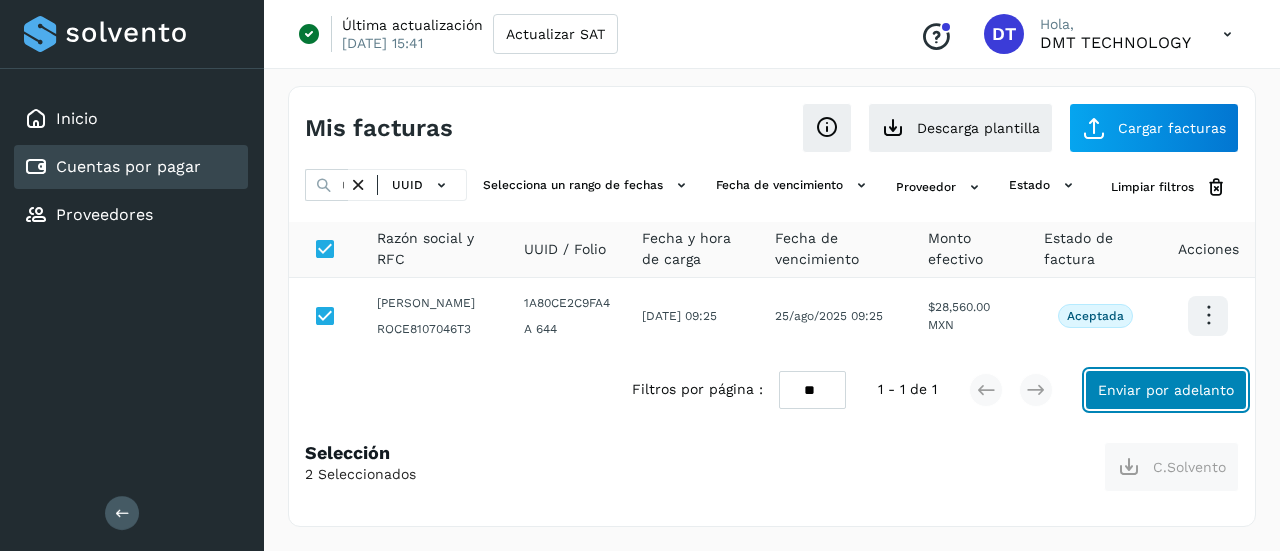 click on "Enviar por adelanto" 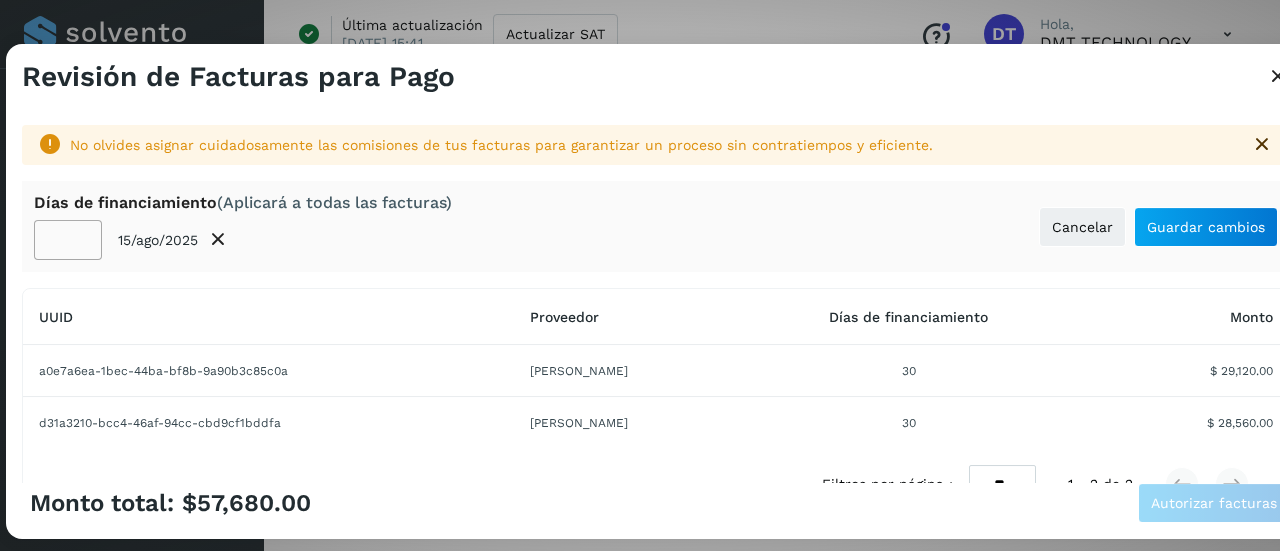 click on "**" 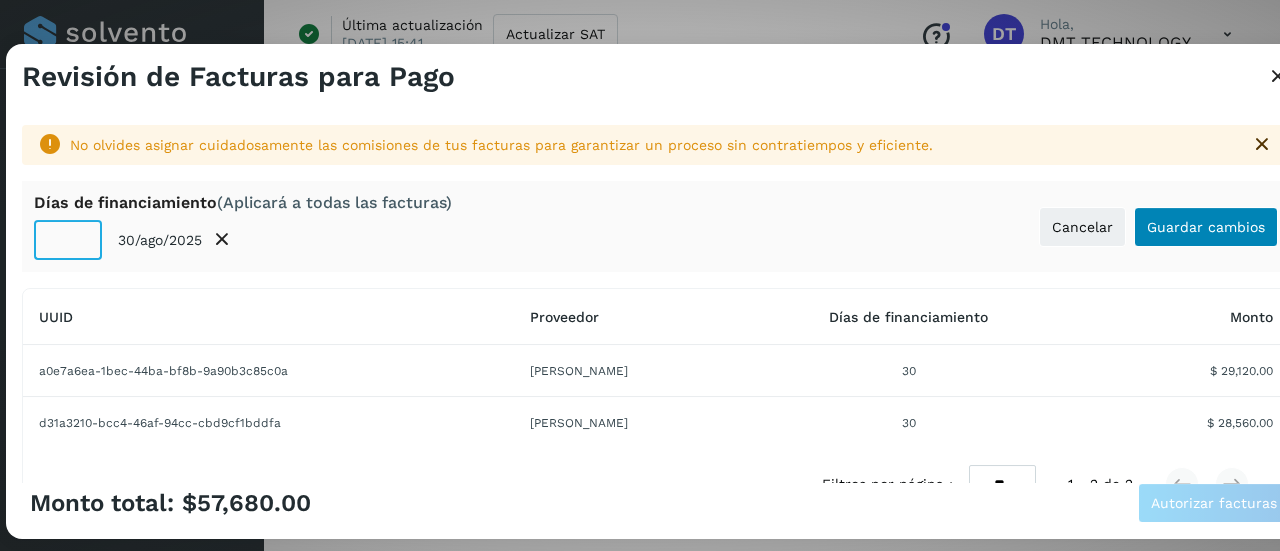 type on "**" 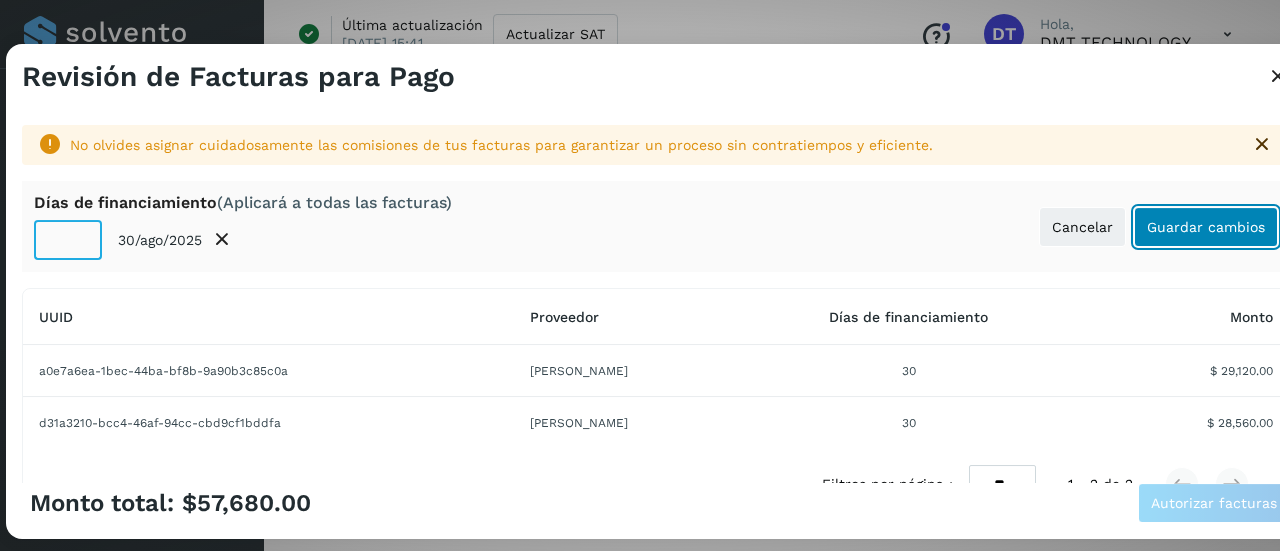 click on "Guardar cambios" at bounding box center [1206, 227] 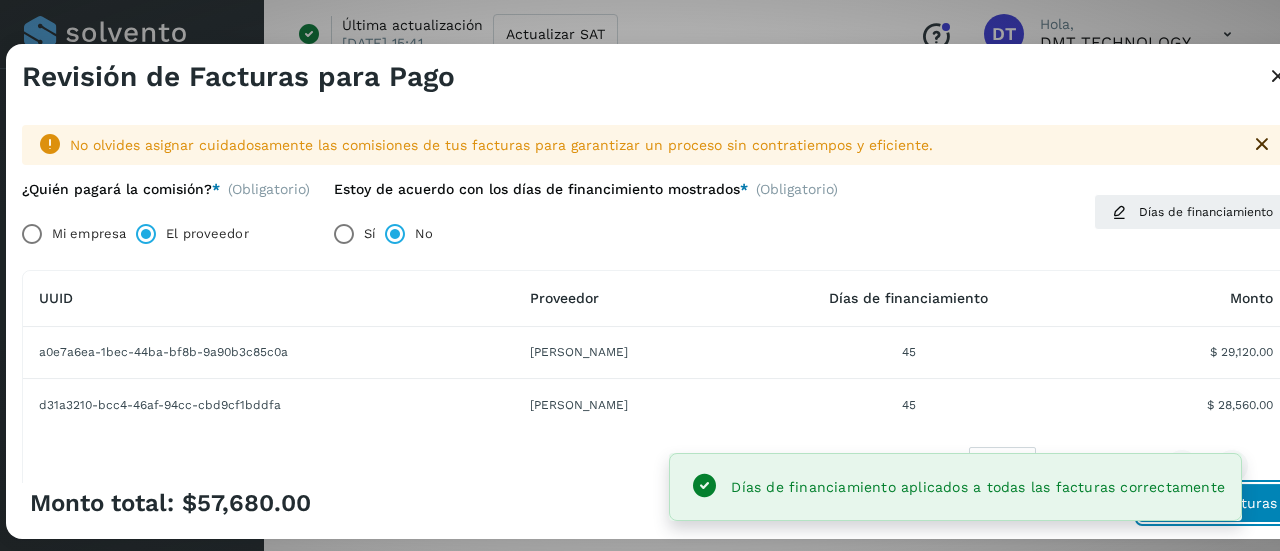 click on "Autorizar facturas" at bounding box center (1214, 503) 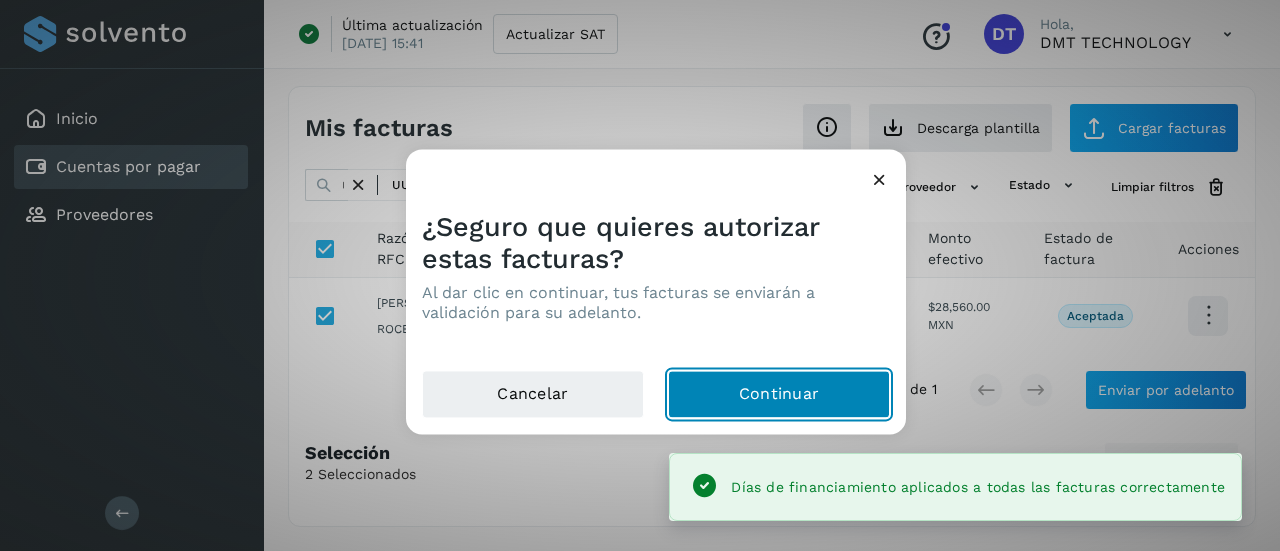 click on "Continuar" 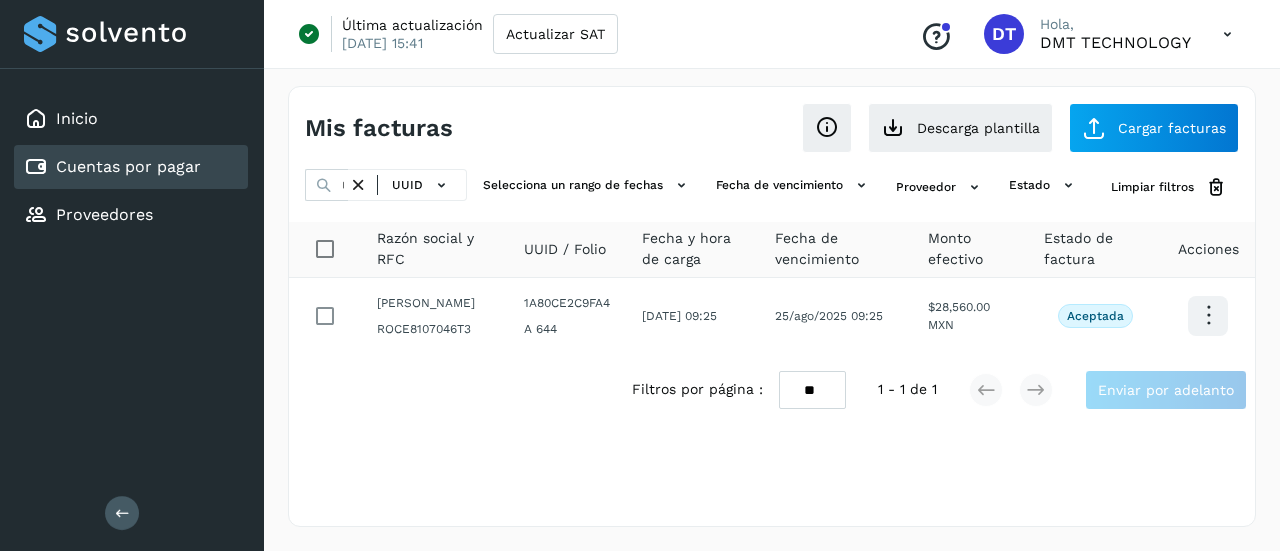click at bounding box center (358, 185) 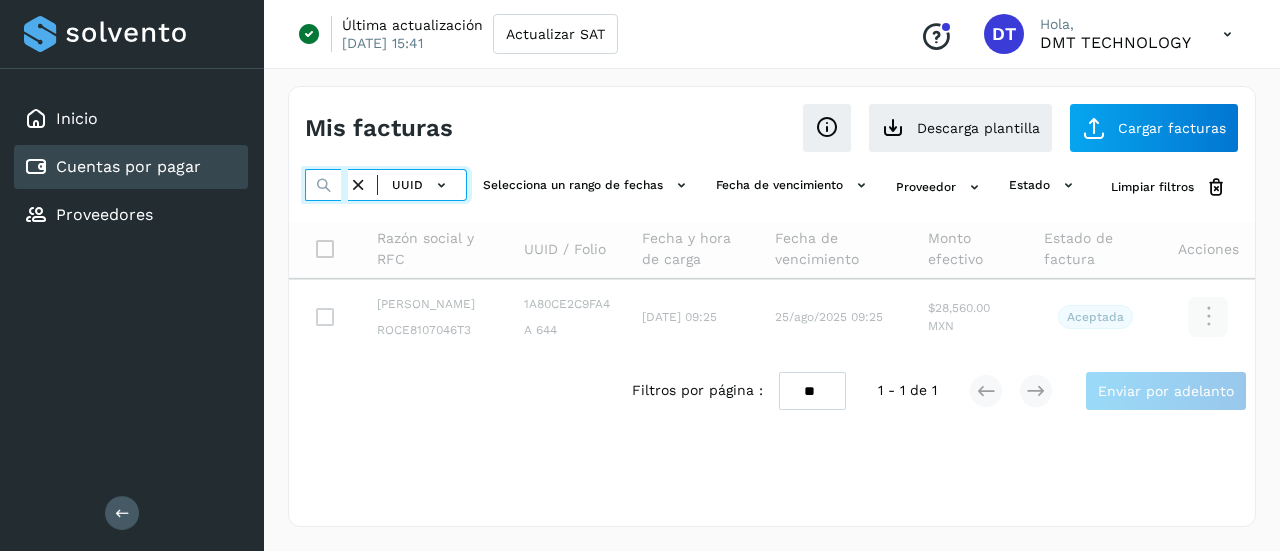 click at bounding box center [326, 185] 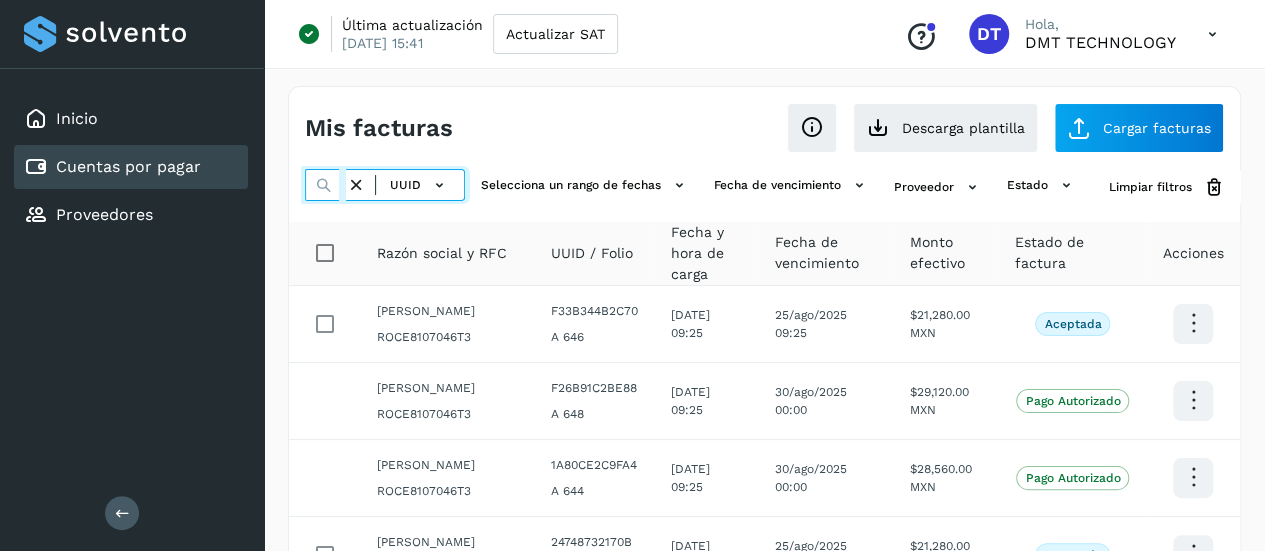 paste on "**********" 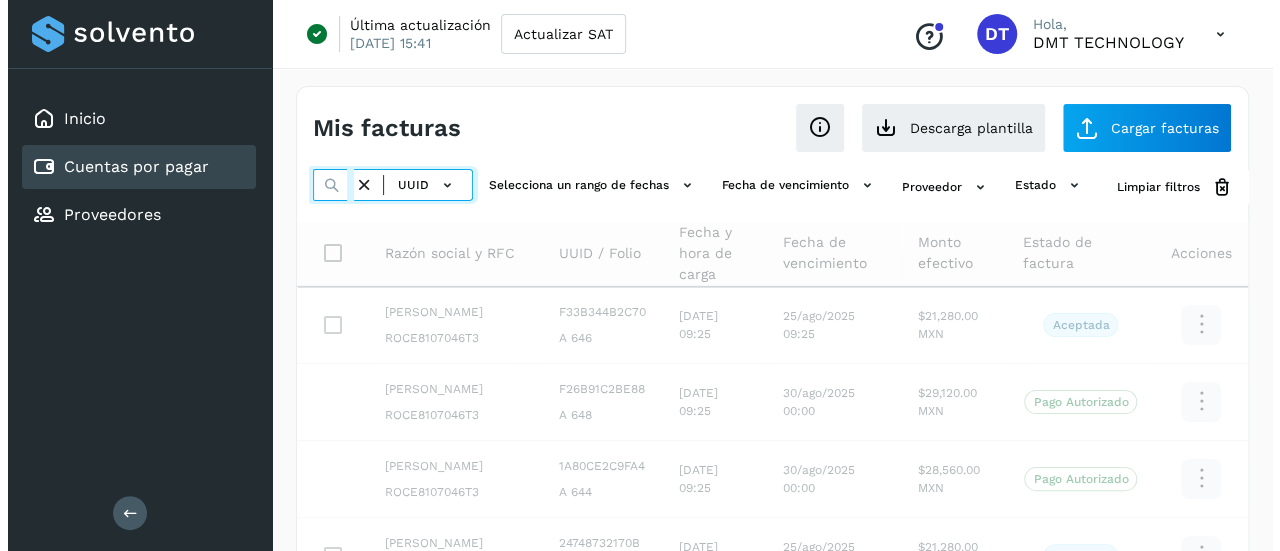 scroll, scrollTop: 0, scrollLeft: 275, axis: horizontal 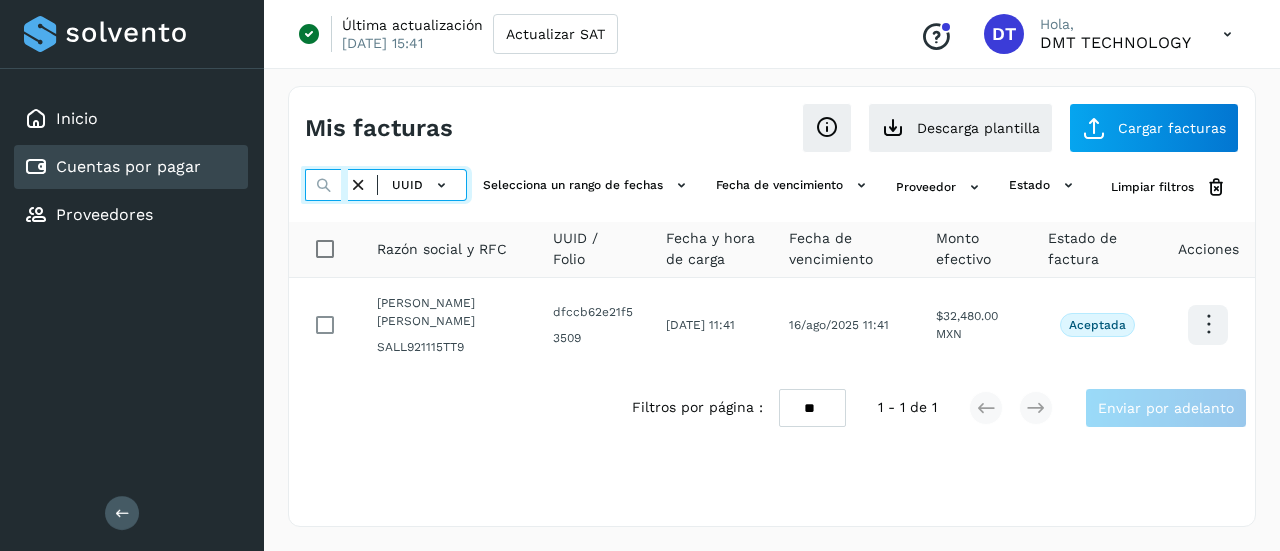 type on "**********" 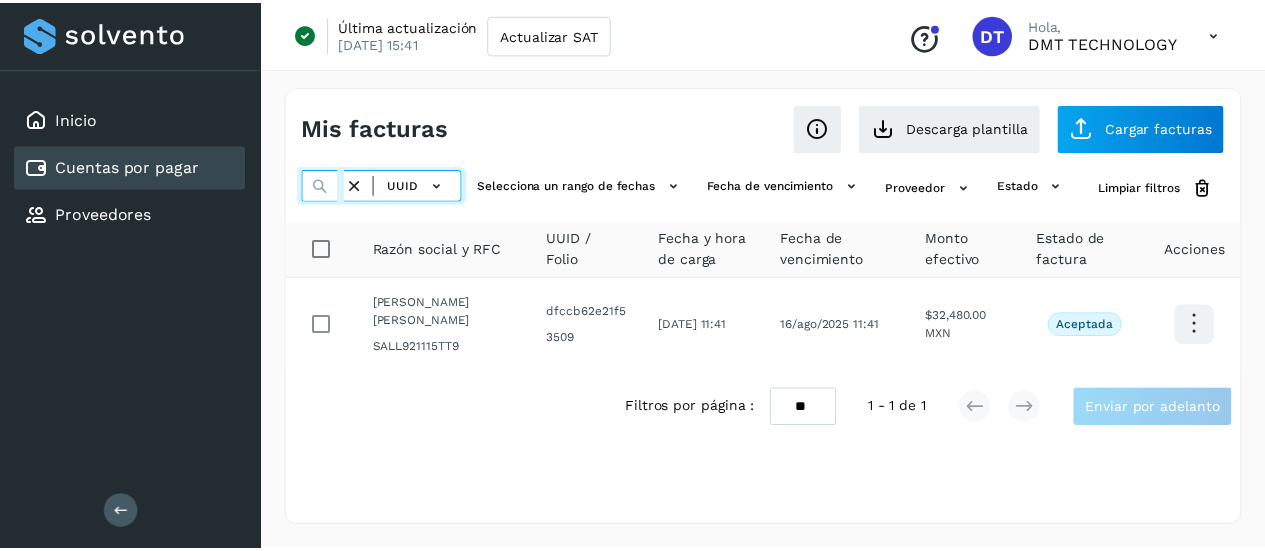 scroll, scrollTop: 0, scrollLeft: 0, axis: both 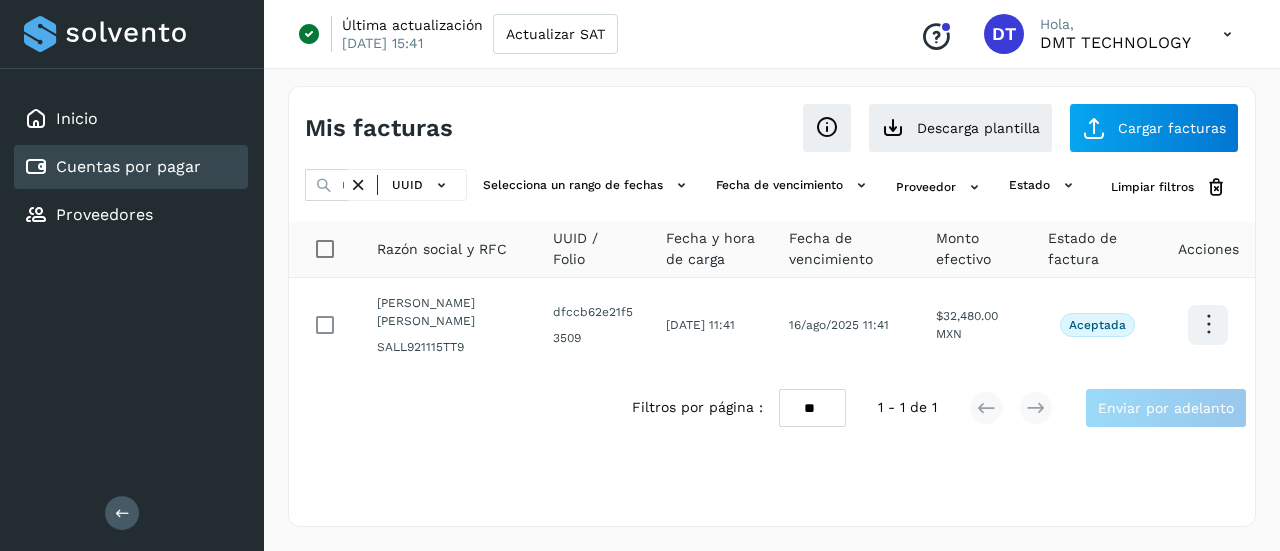 click at bounding box center [358, 185] 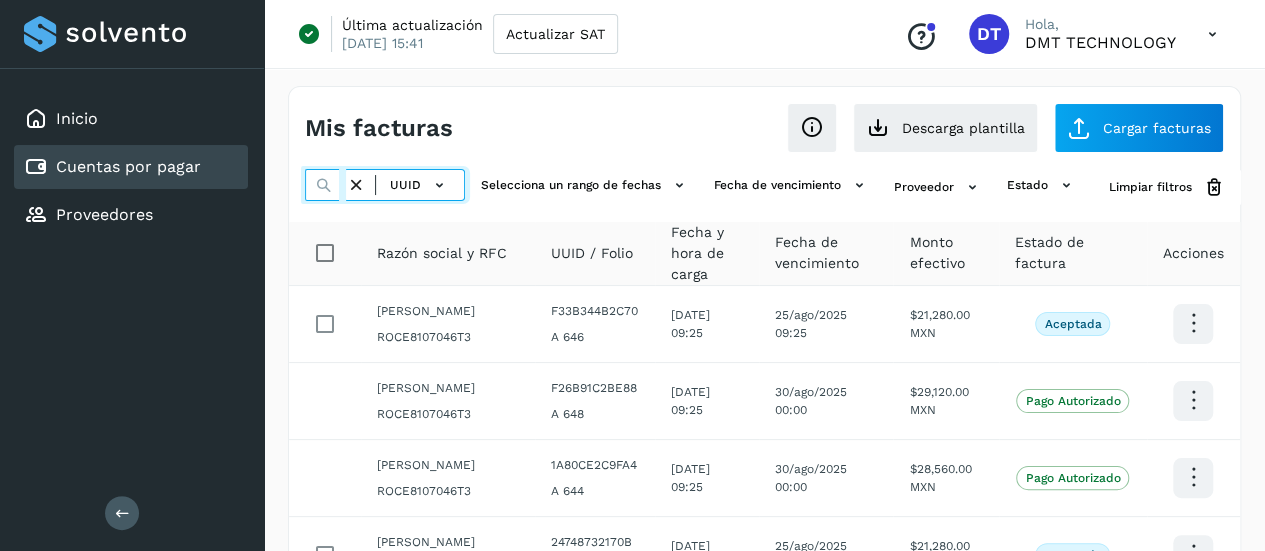 click at bounding box center (325, 185) 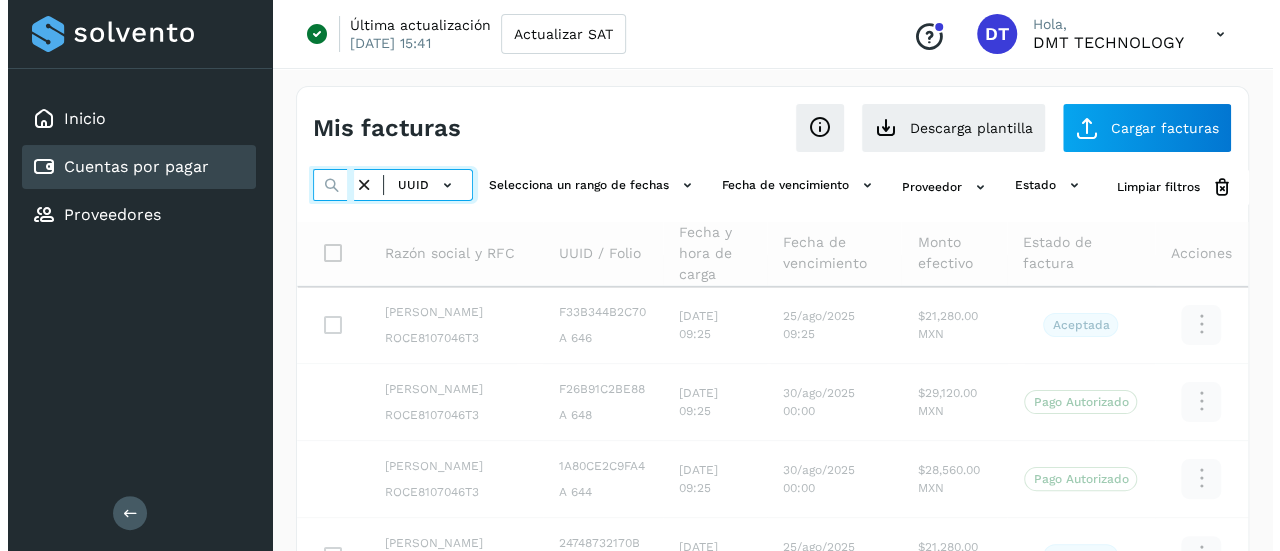 scroll, scrollTop: 0, scrollLeft: 287, axis: horizontal 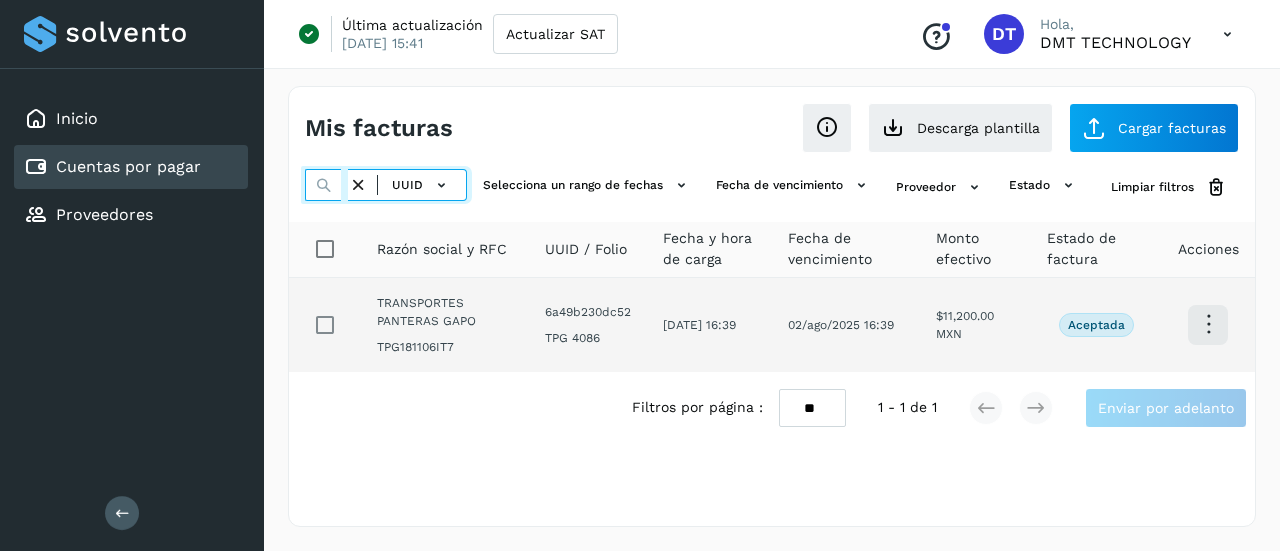type on "**********" 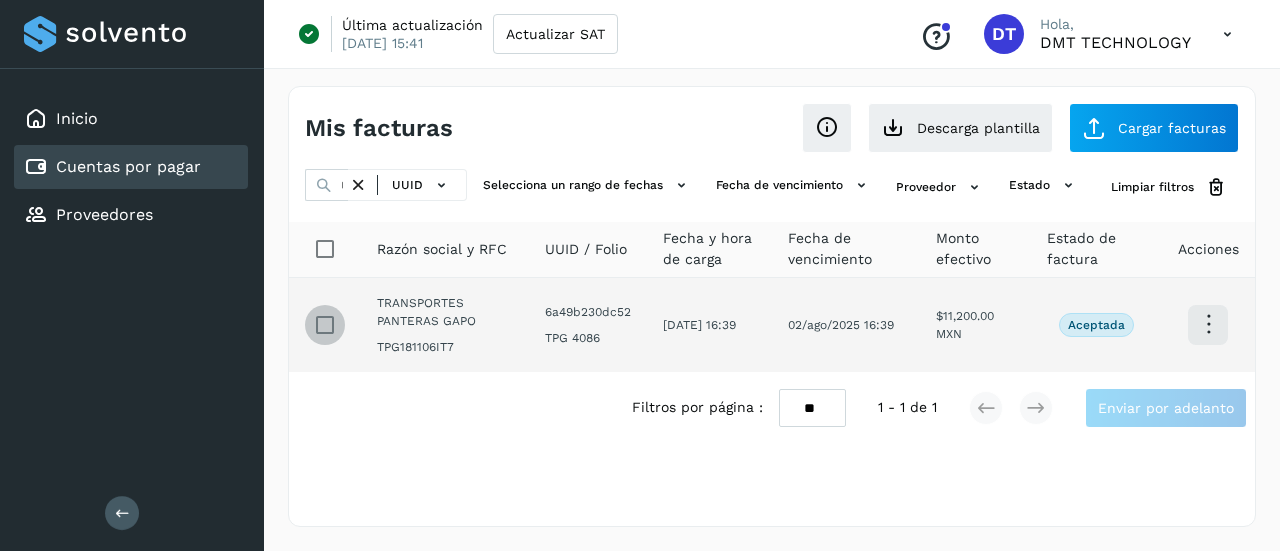scroll, scrollTop: 0, scrollLeft: 0, axis: both 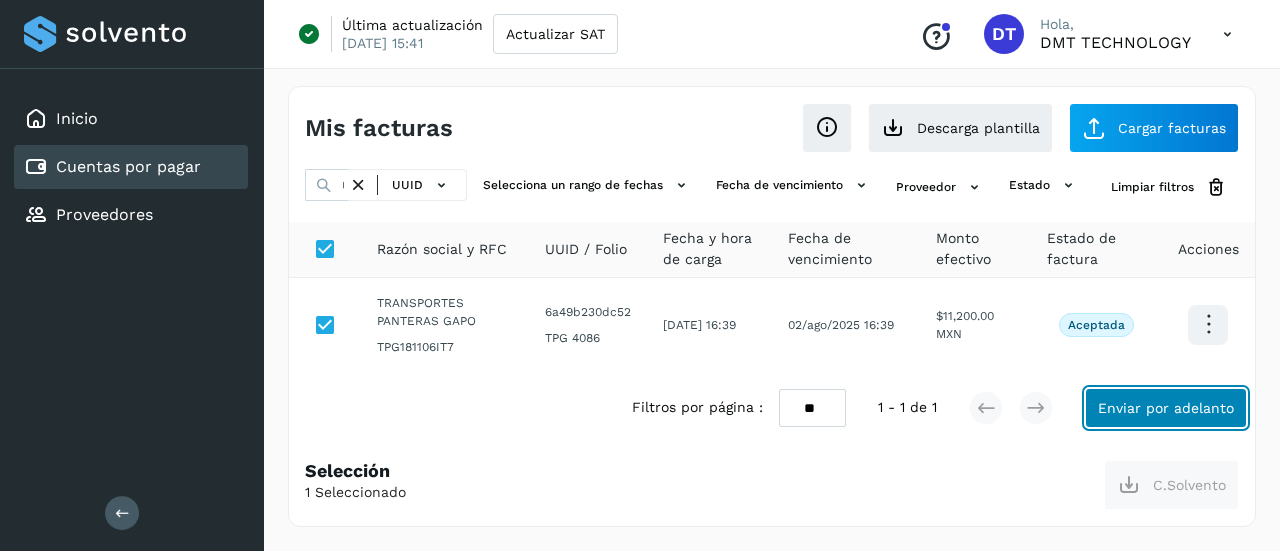 click on "Enviar por adelanto" 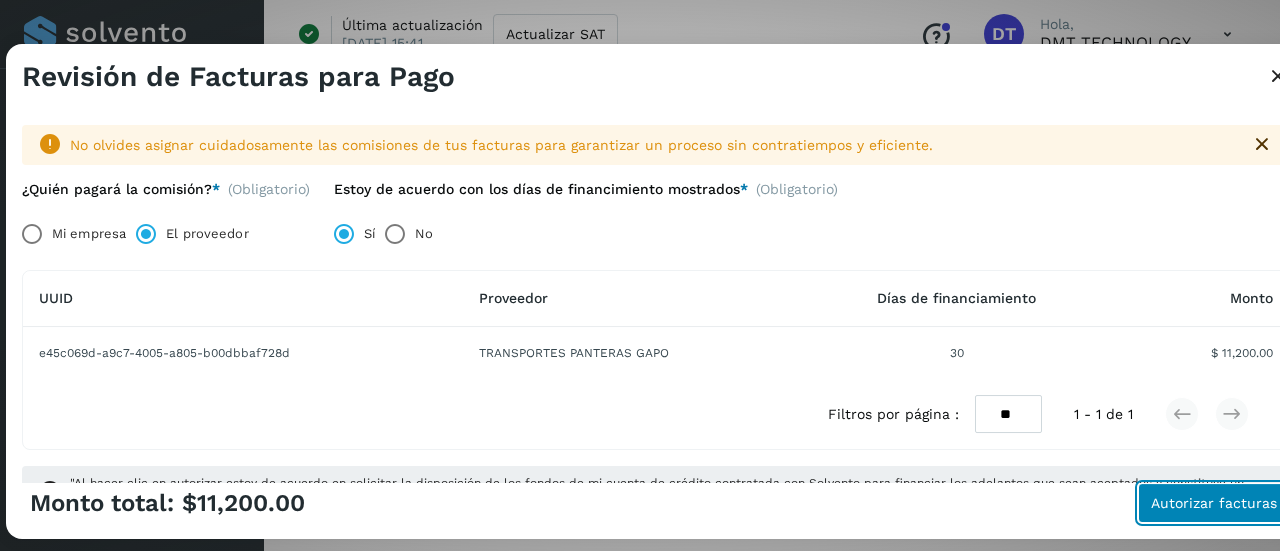 click on "Autorizar facturas" 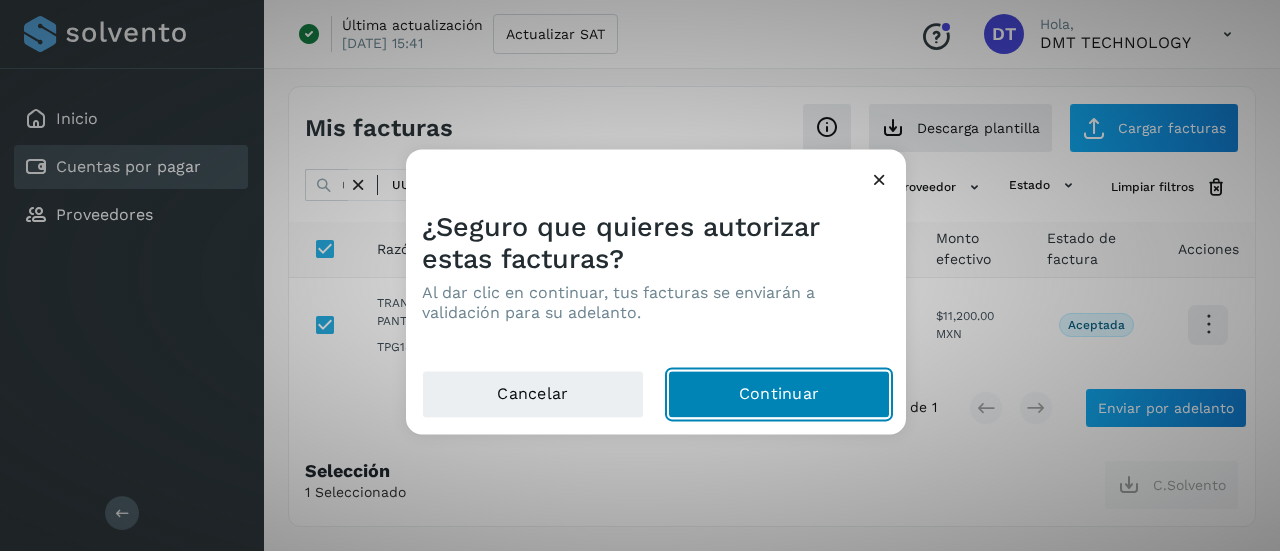click on "Continuar" 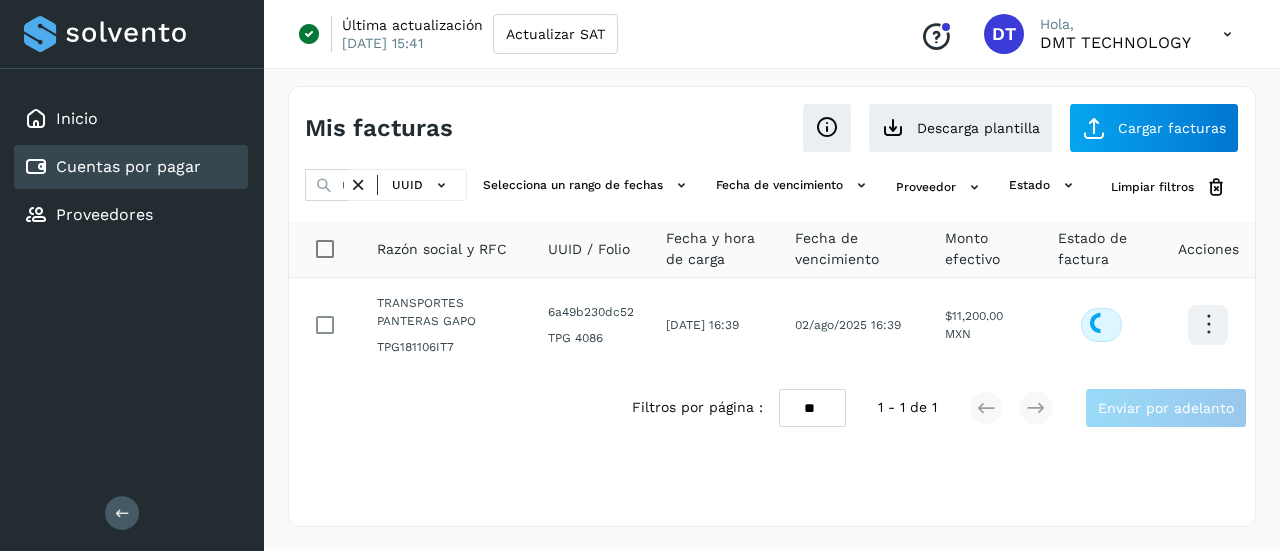 click at bounding box center (358, 185) 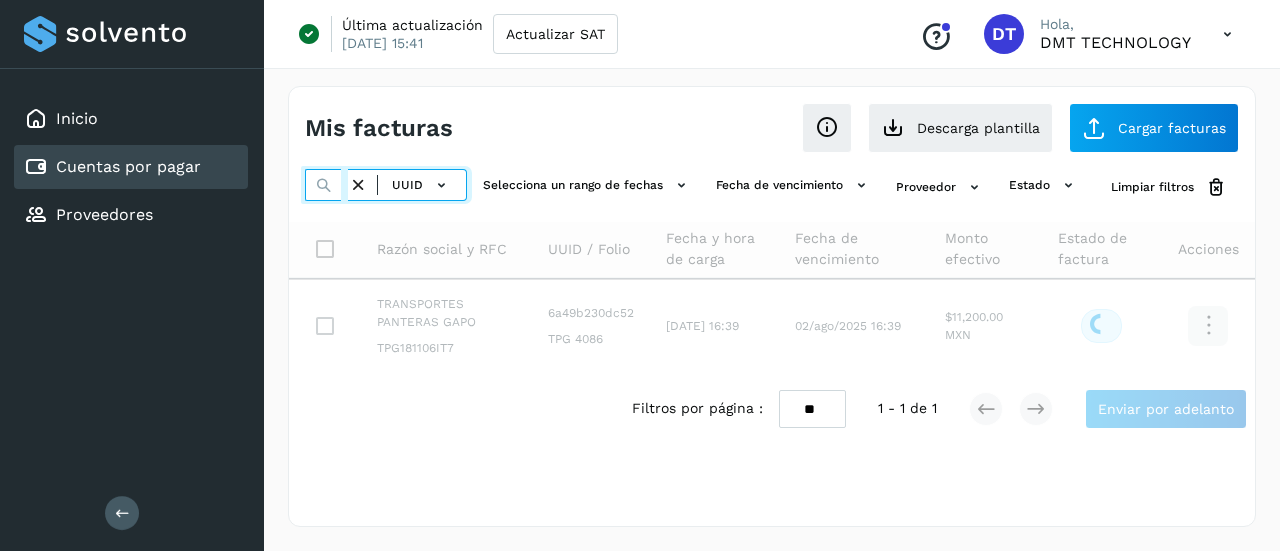 click at bounding box center [326, 185] 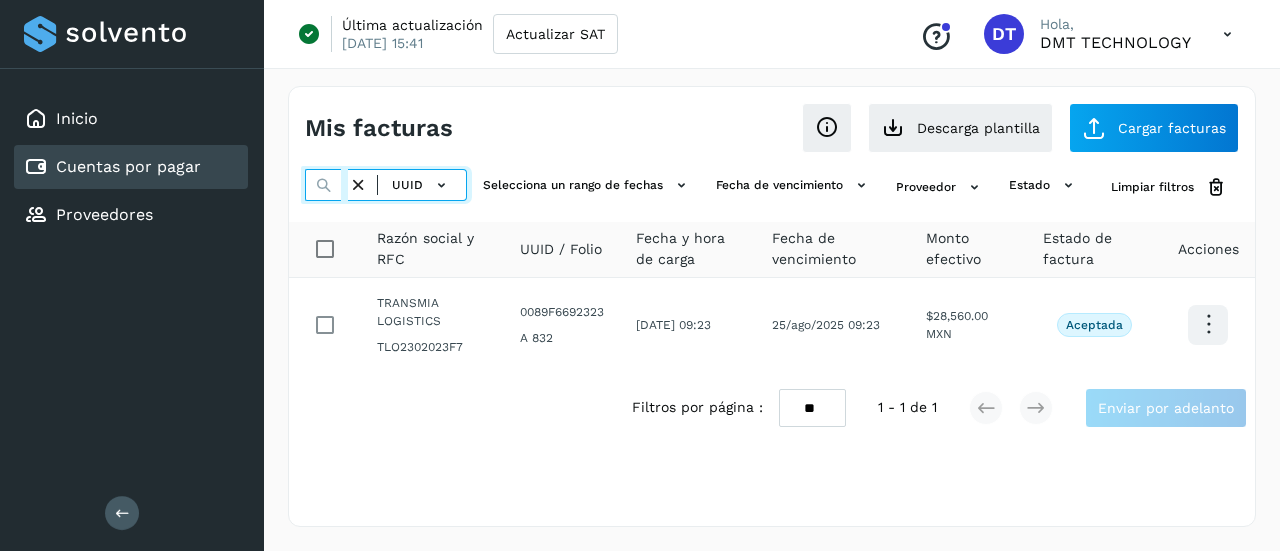 type on "**********" 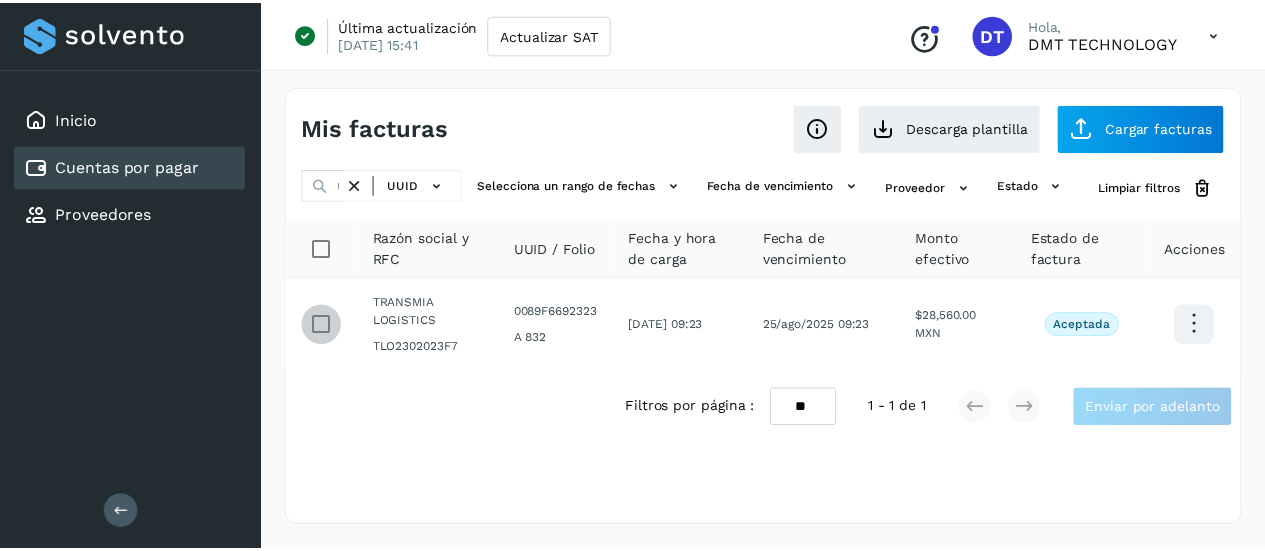 scroll, scrollTop: 0, scrollLeft: 0, axis: both 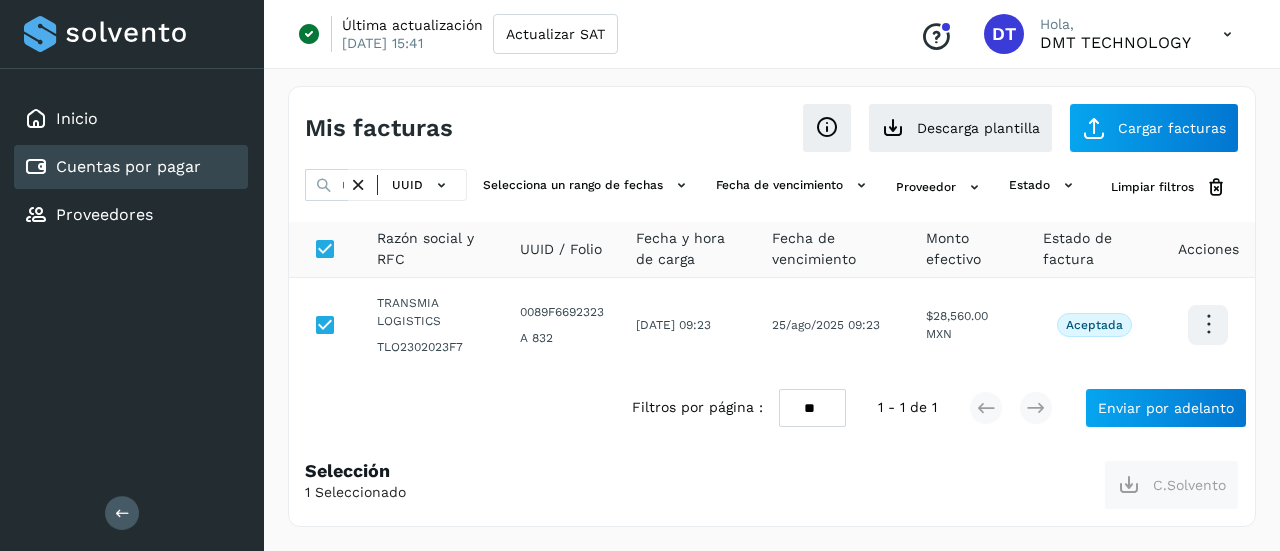 click at bounding box center [358, 185] 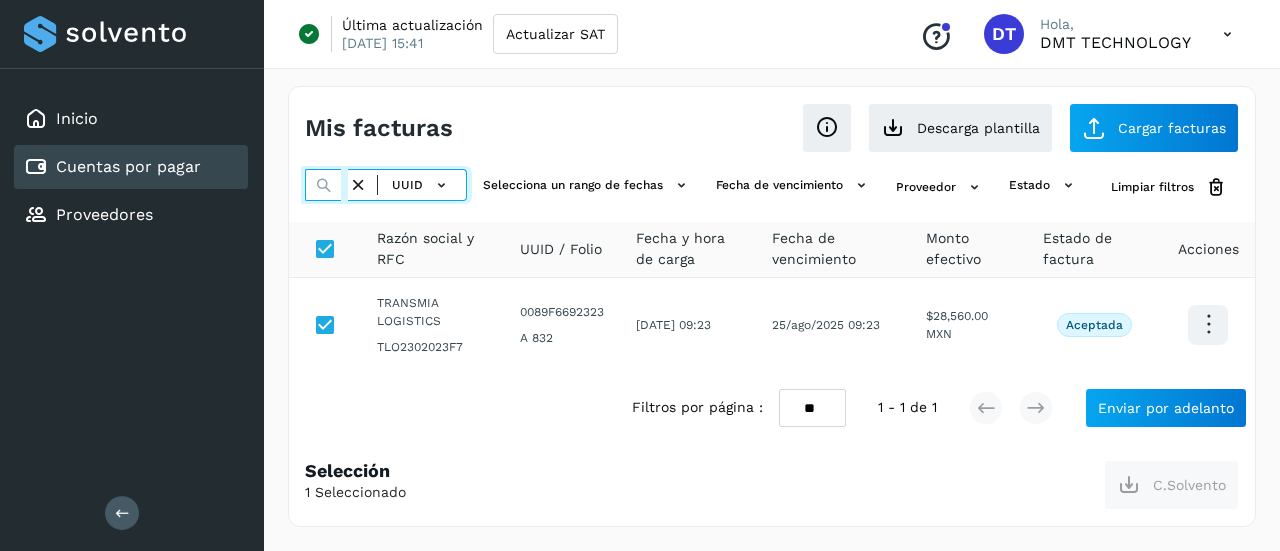 click at bounding box center [326, 185] 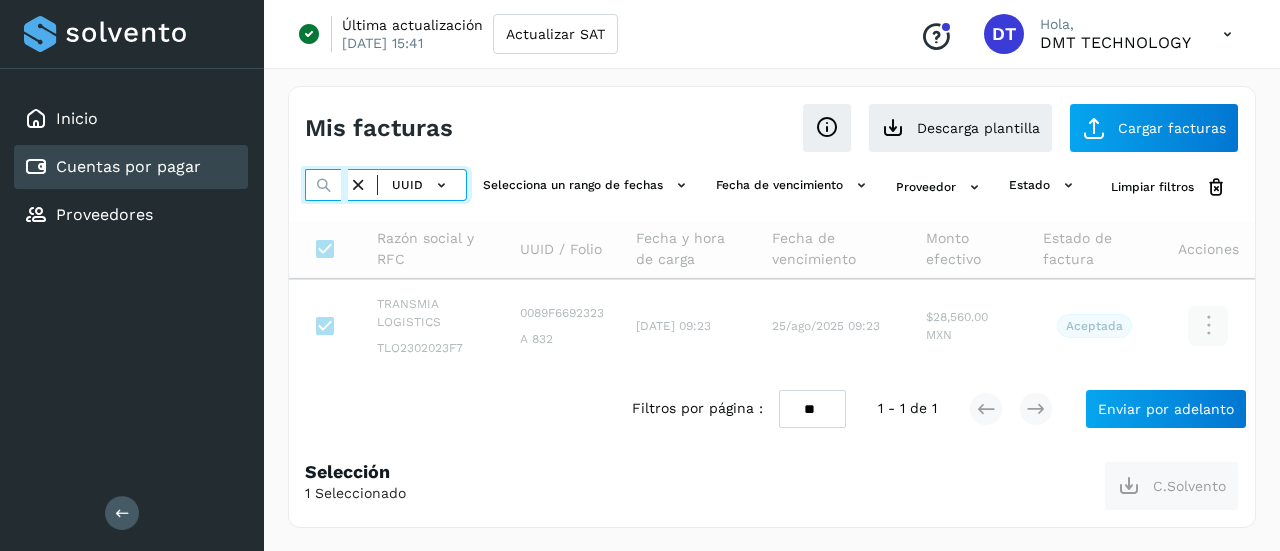 paste on "**********" 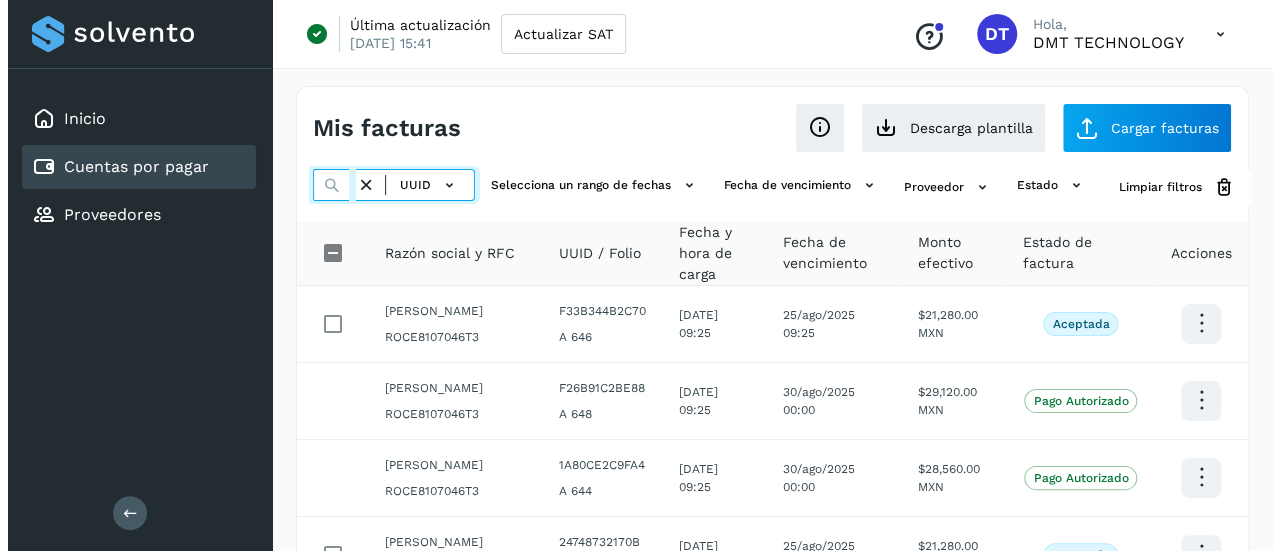 scroll, scrollTop: 0, scrollLeft: 292, axis: horizontal 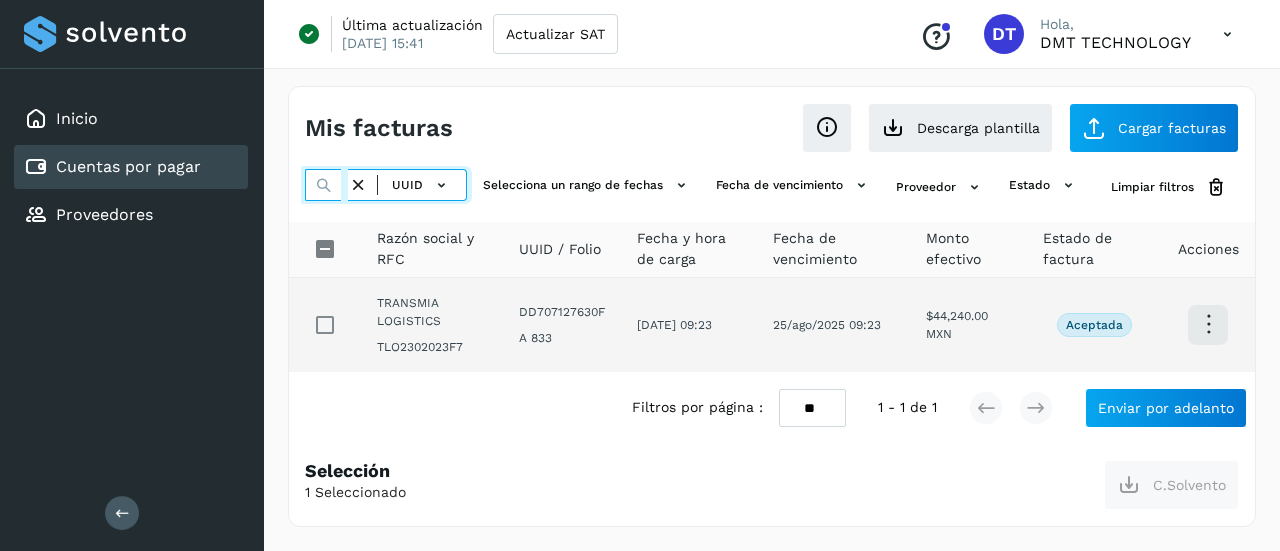 type on "**********" 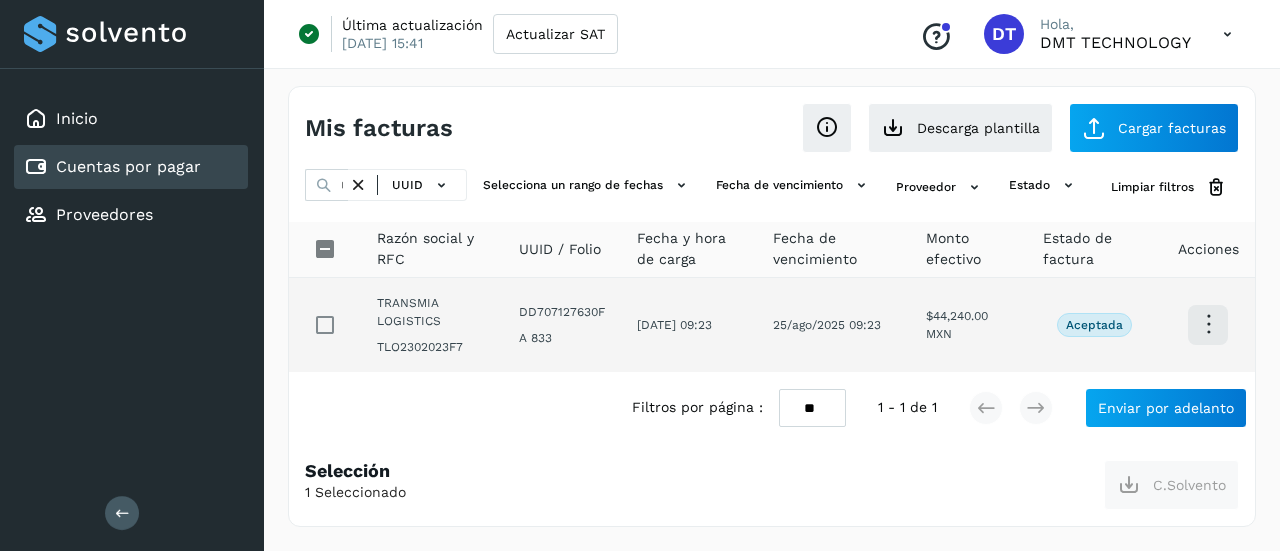 scroll, scrollTop: 0, scrollLeft: 0, axis: both 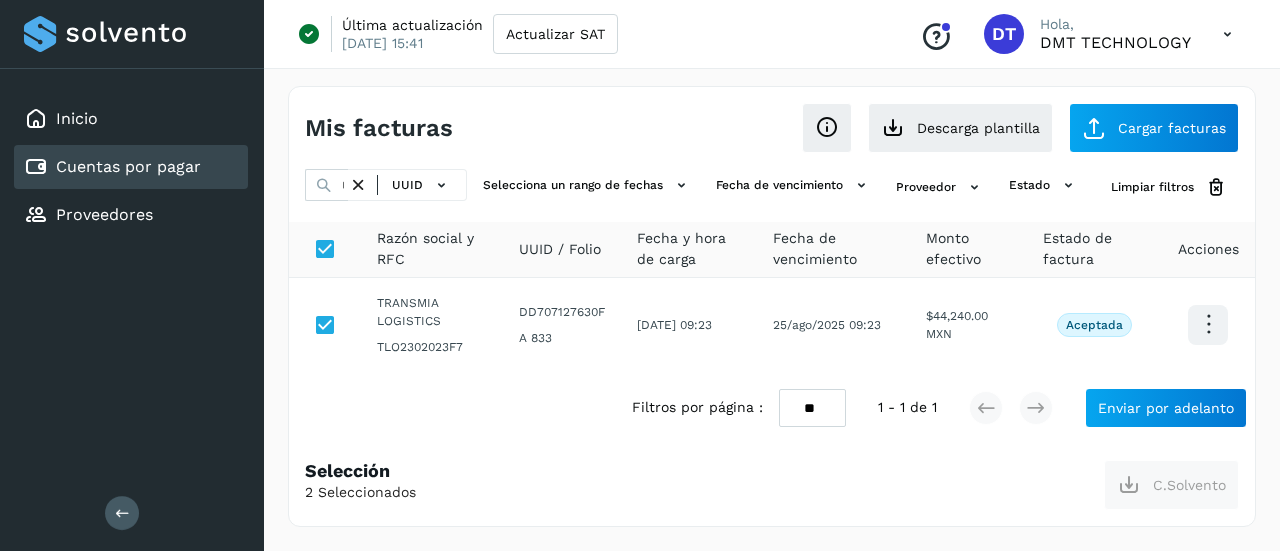 click at bounding box center [358, 185] 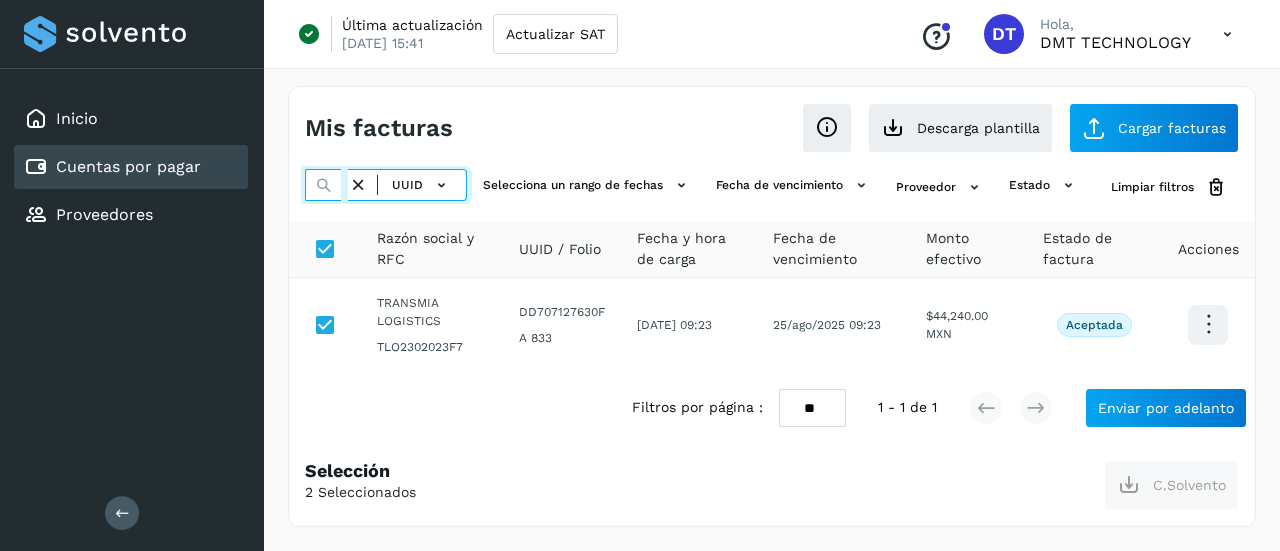 click at bounding box center [326, 185] 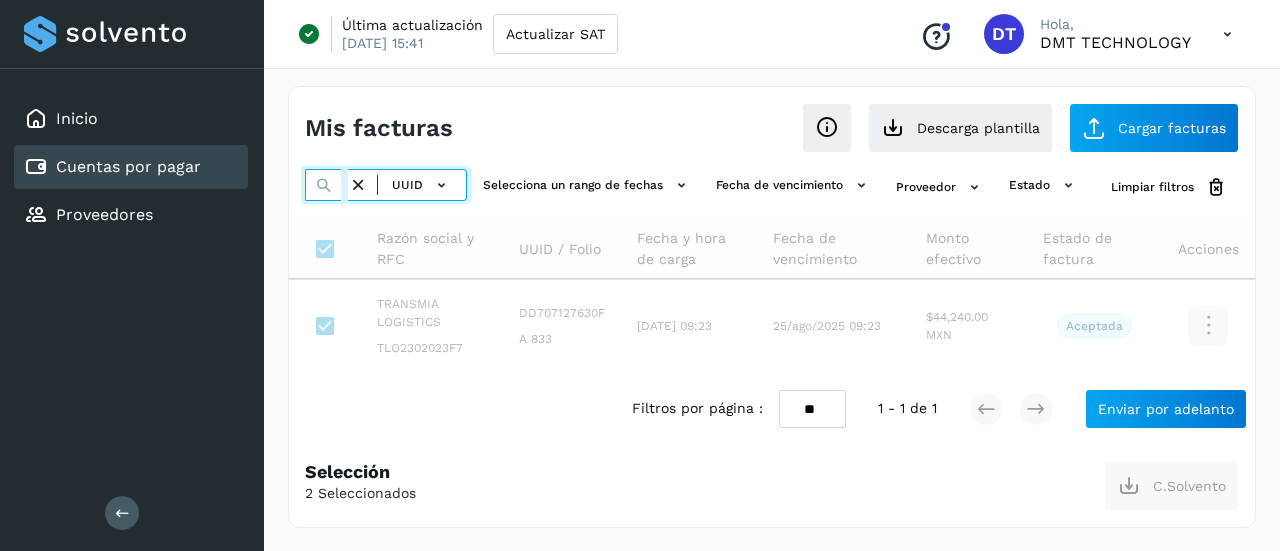 paste on "**********" 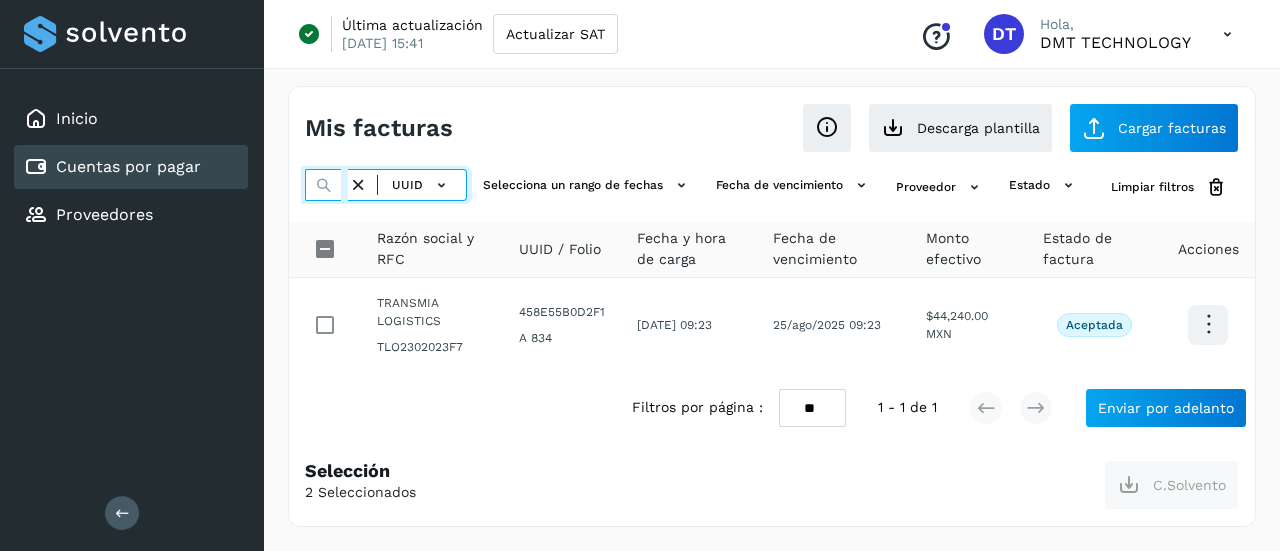 type on "**********" 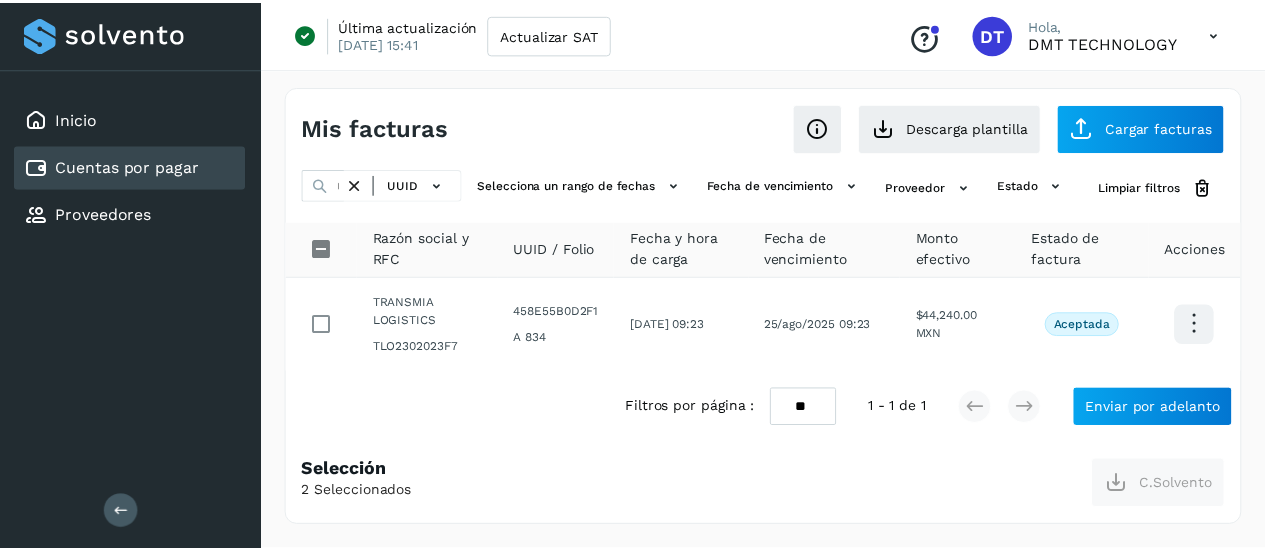 scroll, scrollTop: 0, scrollLeft: 0, axis: both 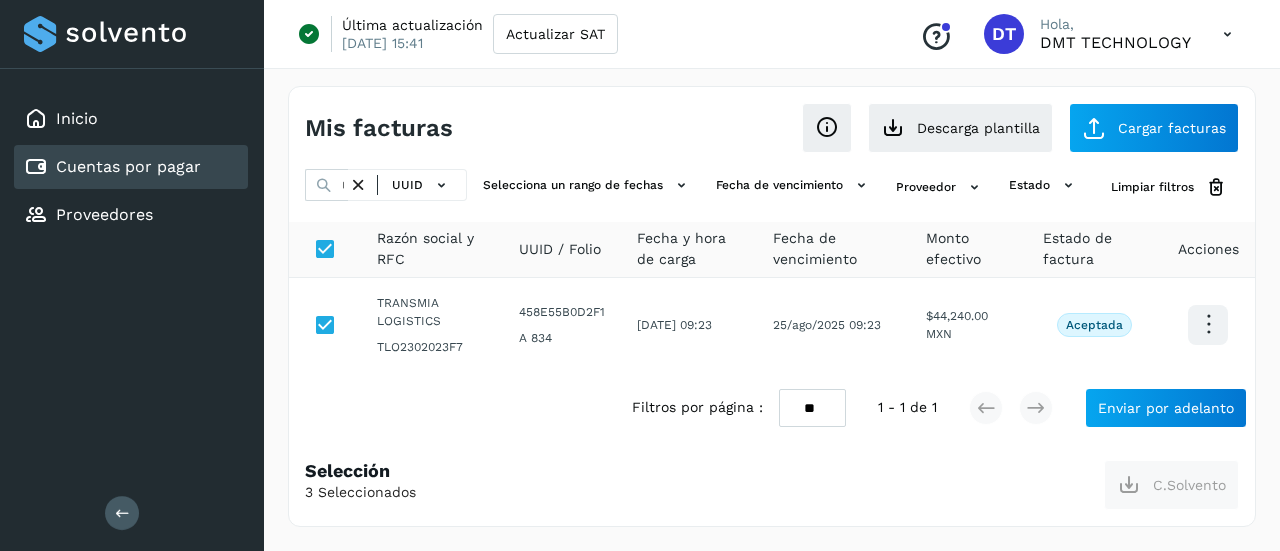 click at bounding box center (358, 185) 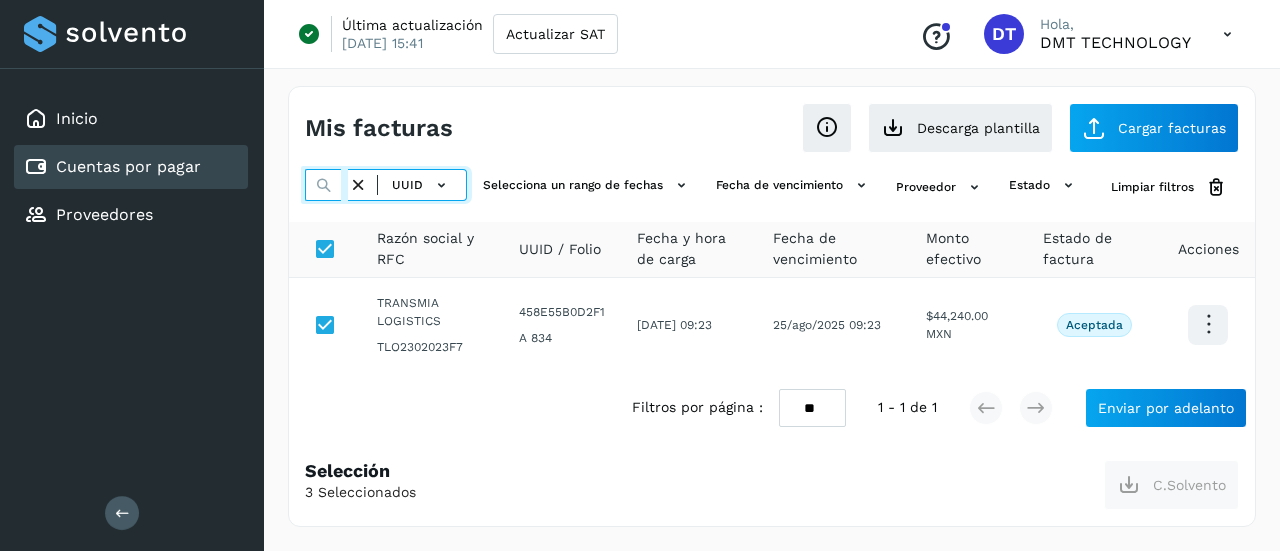 click at bounding box center (326, 185) 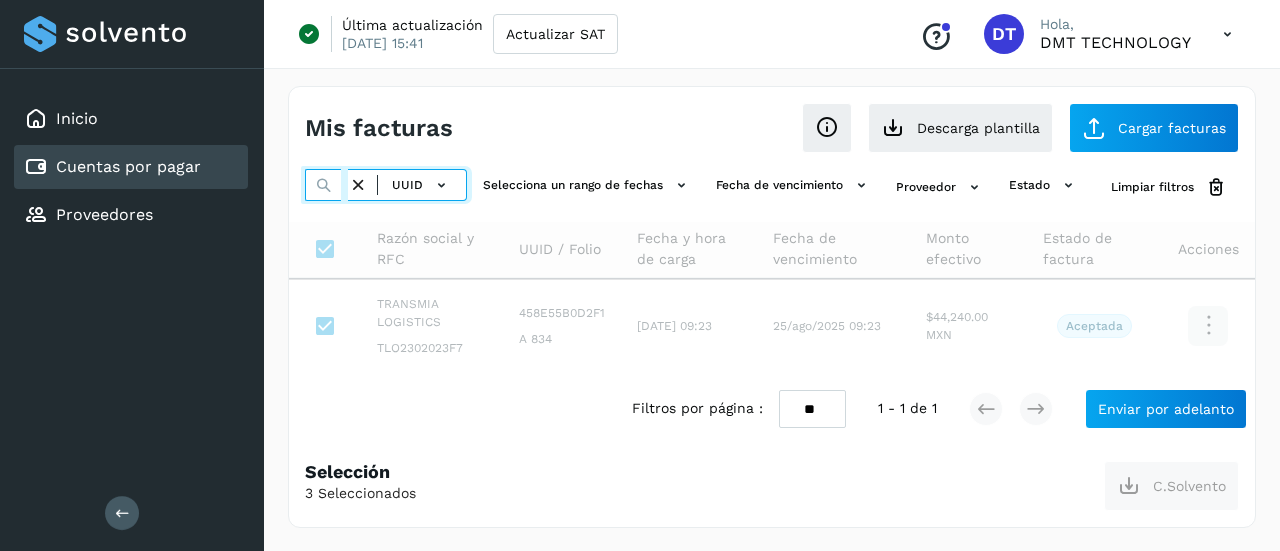 paste on "**********" 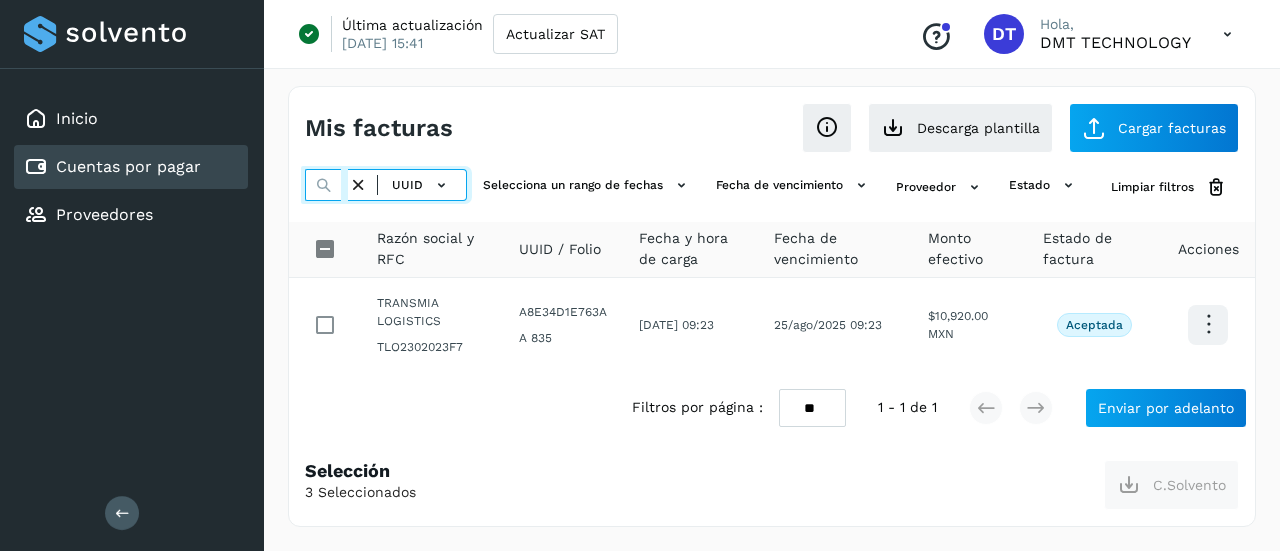 scroll, scrollTop: 0, scrollLeft: 299, axis: horizontal 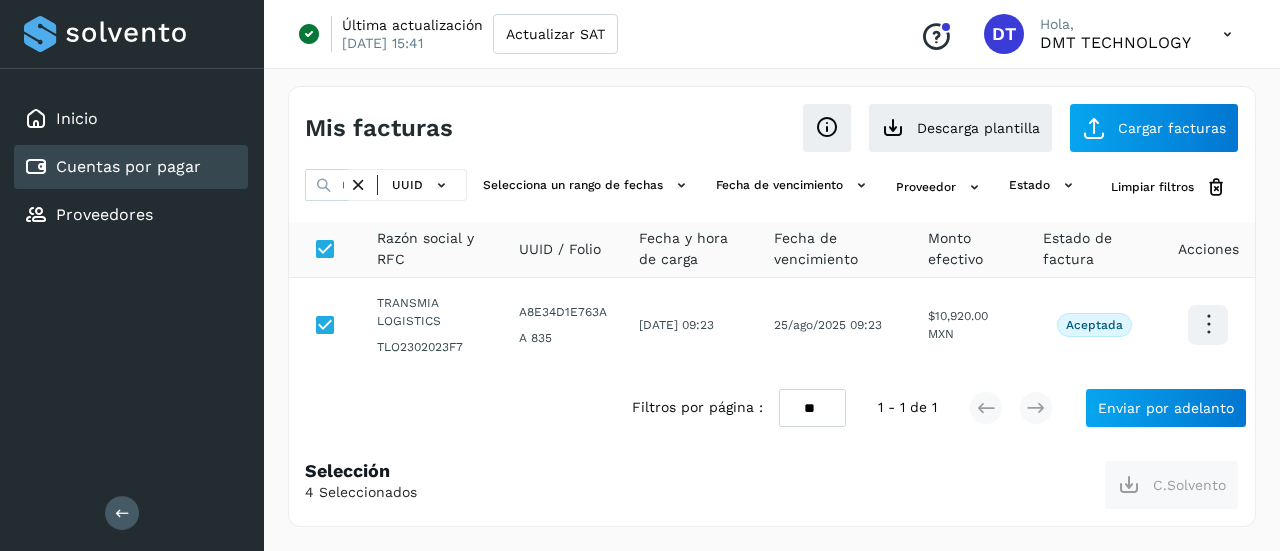 click at bounding box center [358, 185] 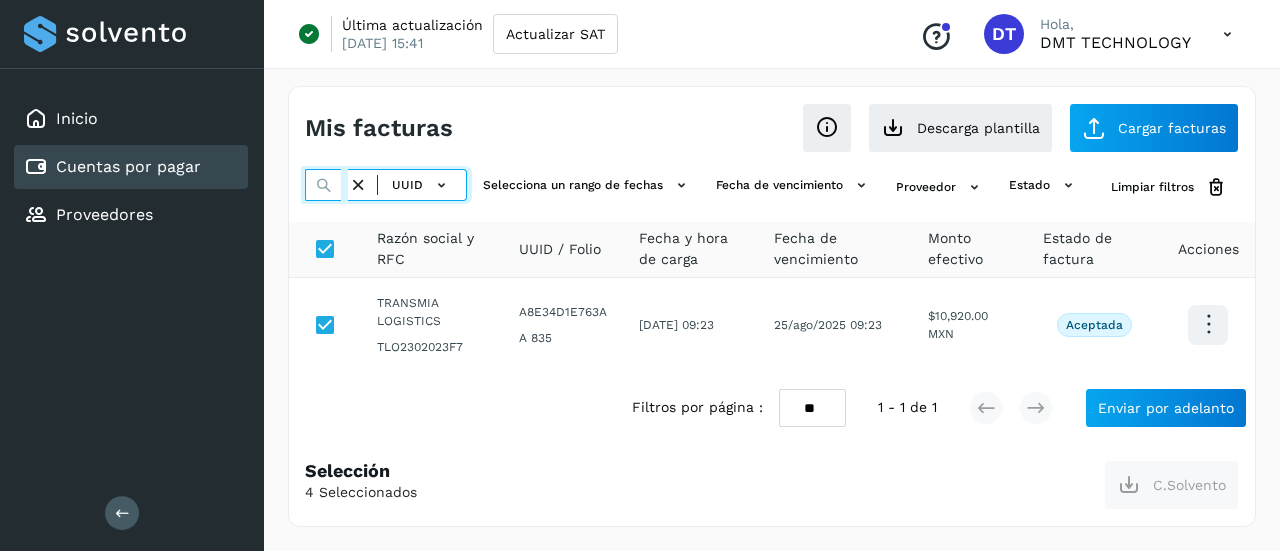 click at bounding box center [326, 185] 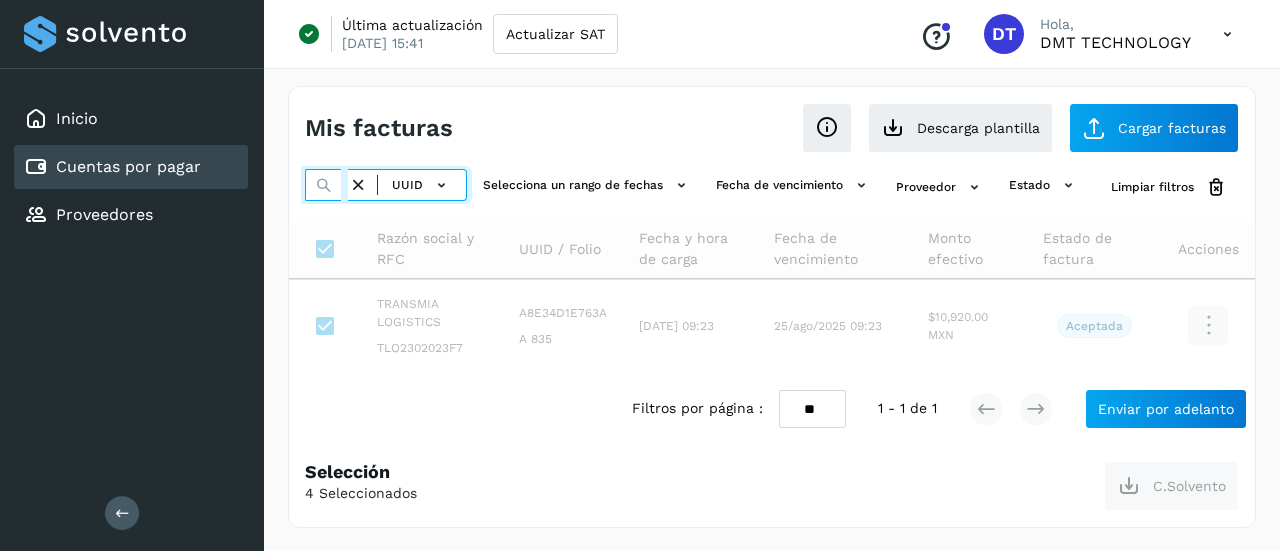 paste on "**********" 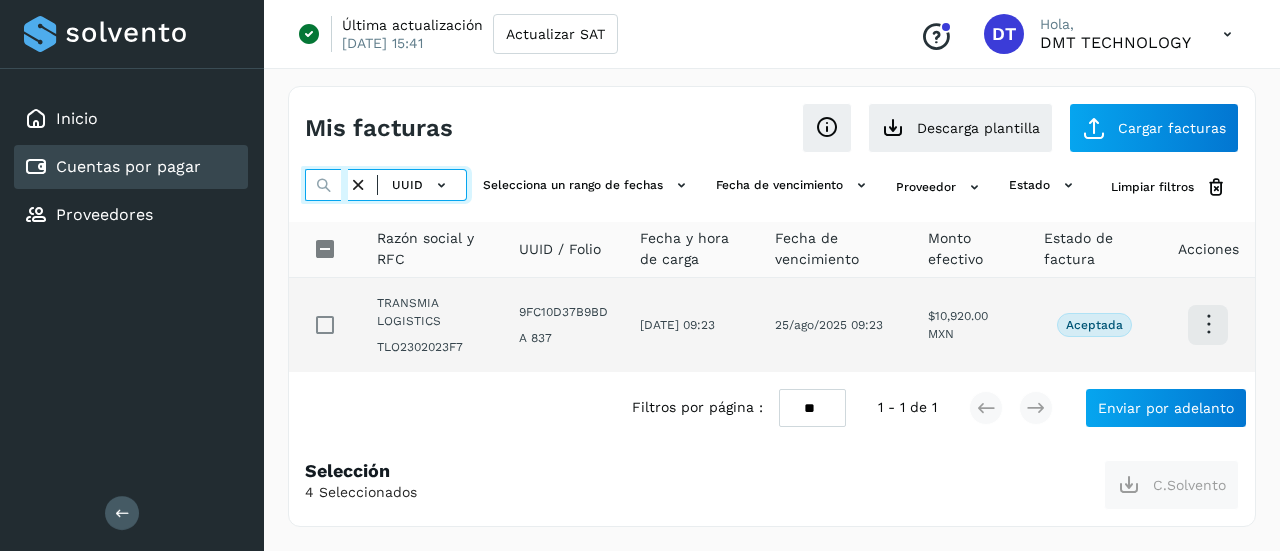 type on "**********" 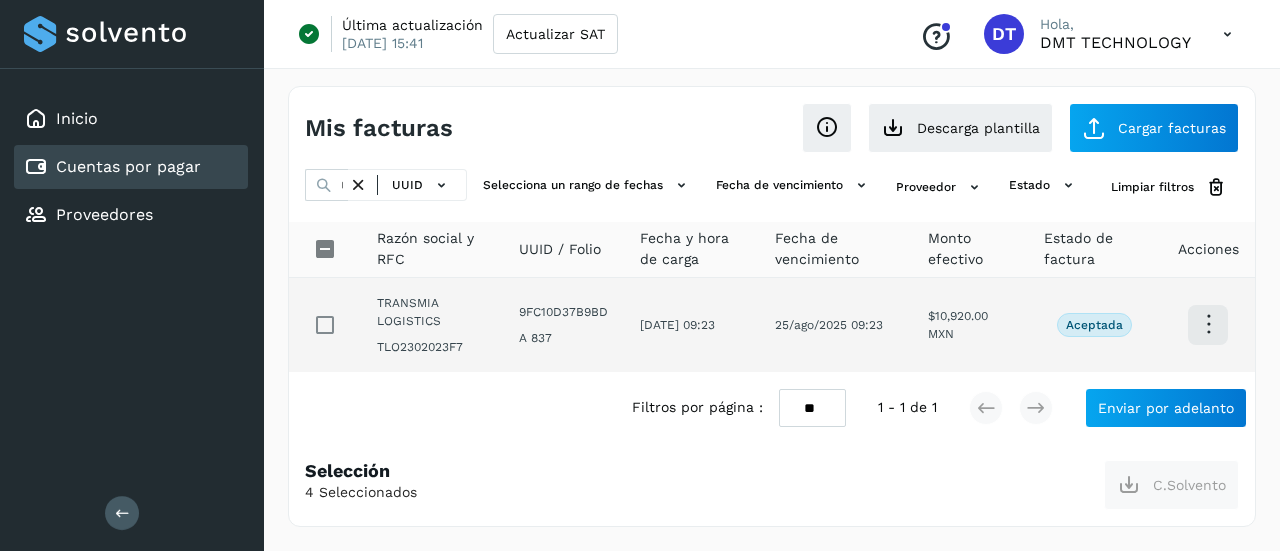 scroll, scrollTop: 0, scrollLeft: 0, axis: both 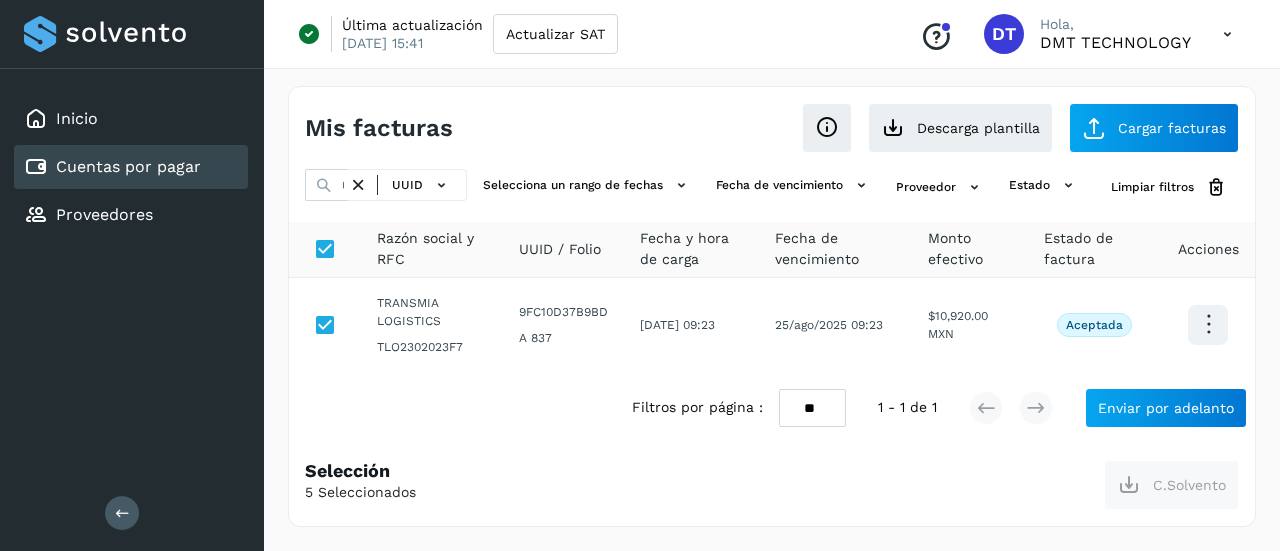 click at bounding box center [358, 185] 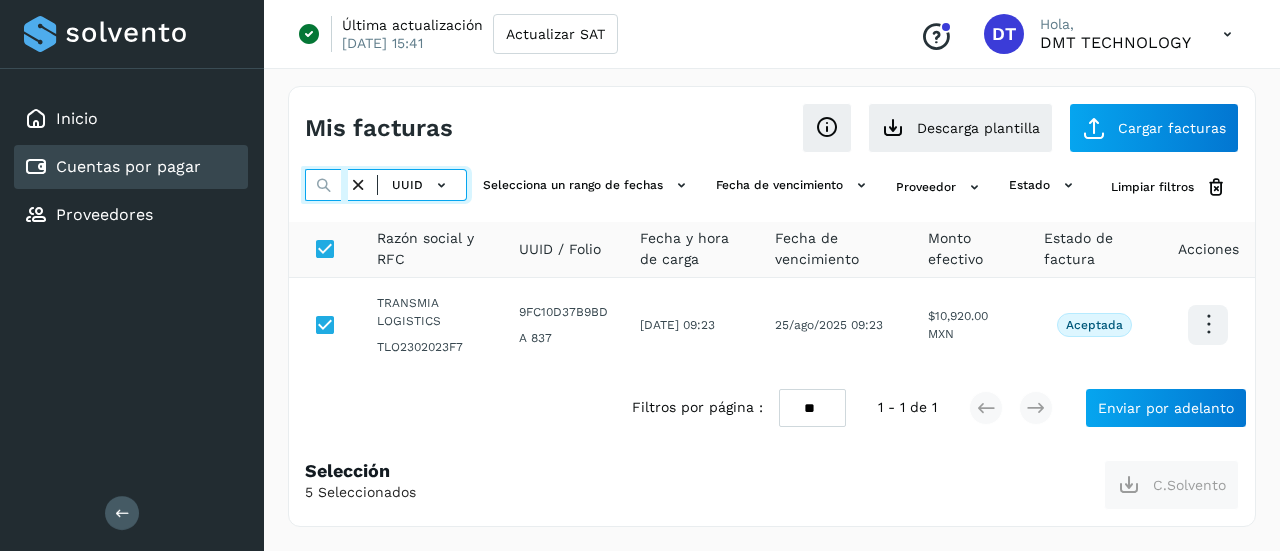 click at bounding box center (326, 185) 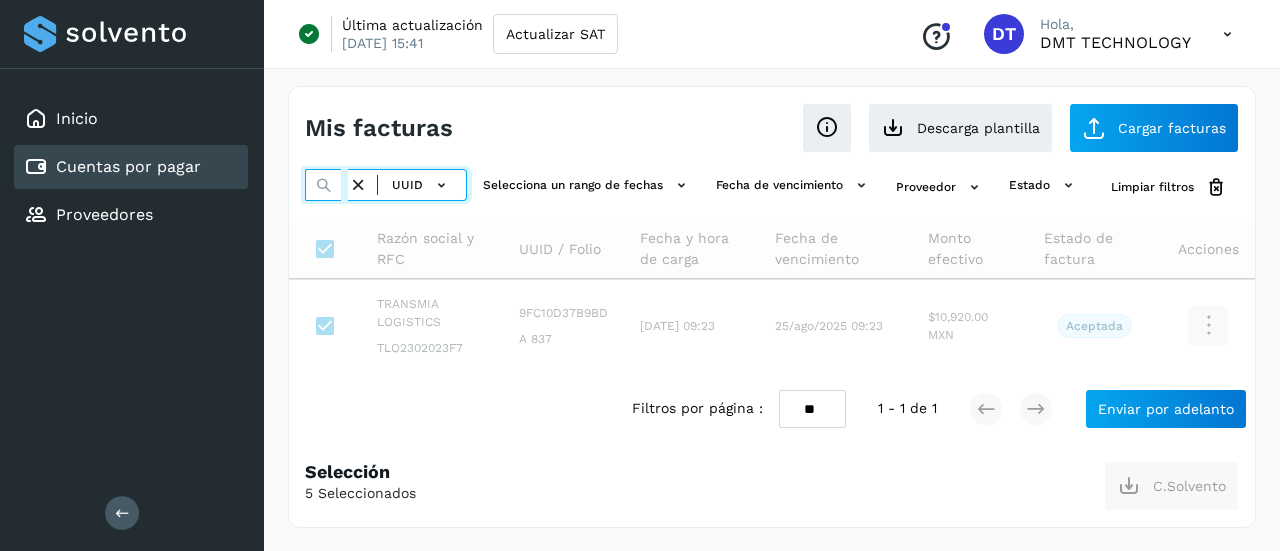 paste on "**********" 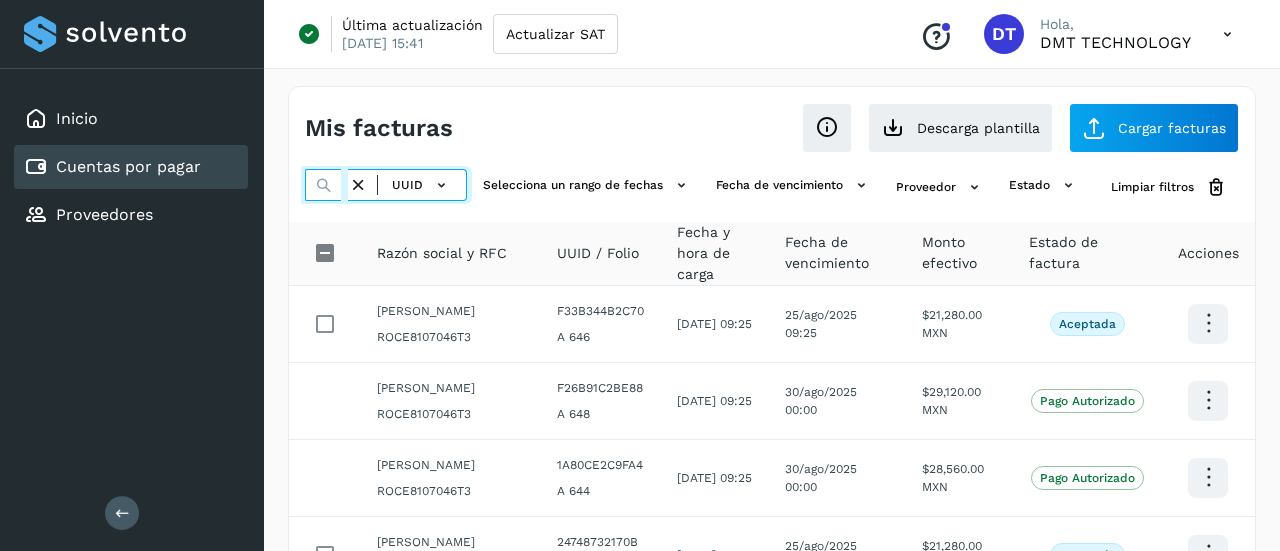 scroll, scrollTop: 0, scrollLeft: 296, axis: horizontal 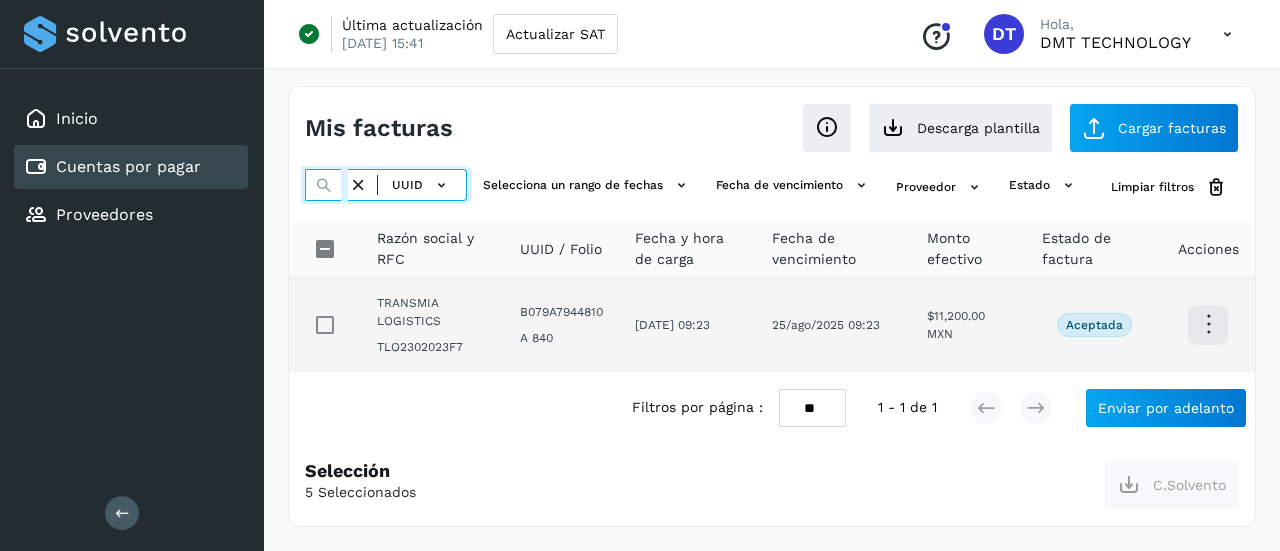 type on "**********" 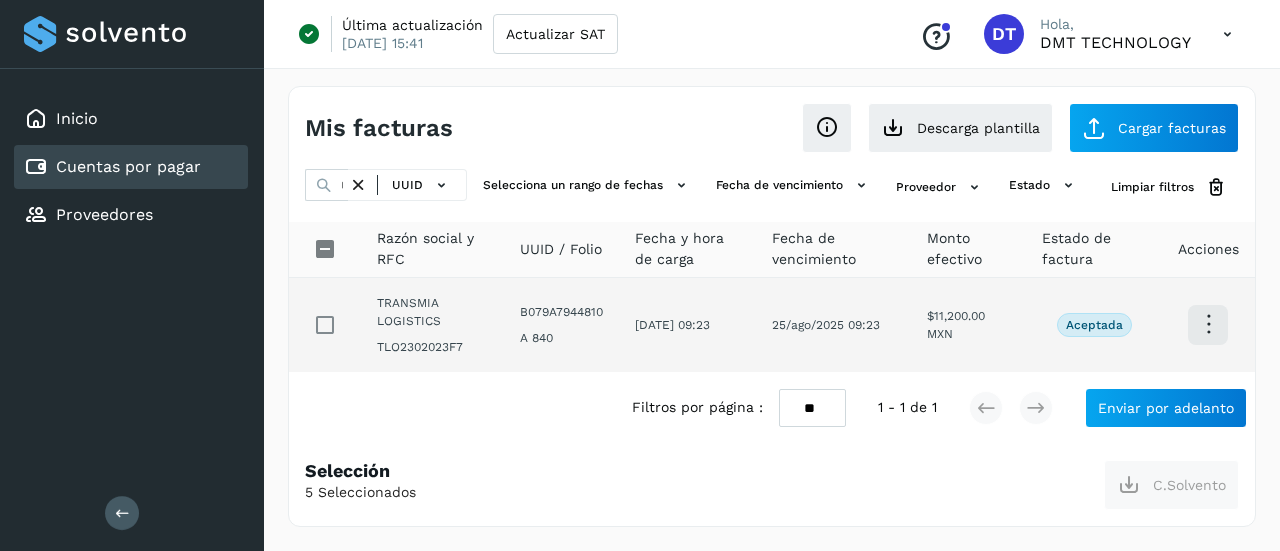 scroll, scrollTop: 0, scrollLeft: 0, axis: both 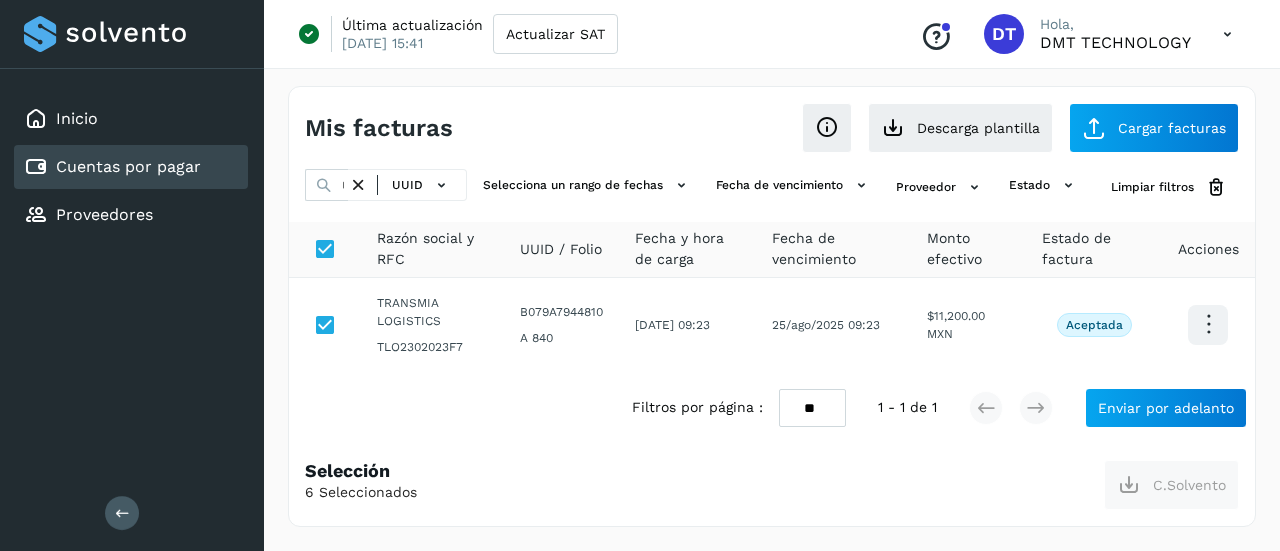 click at bounding box center (358, 185) 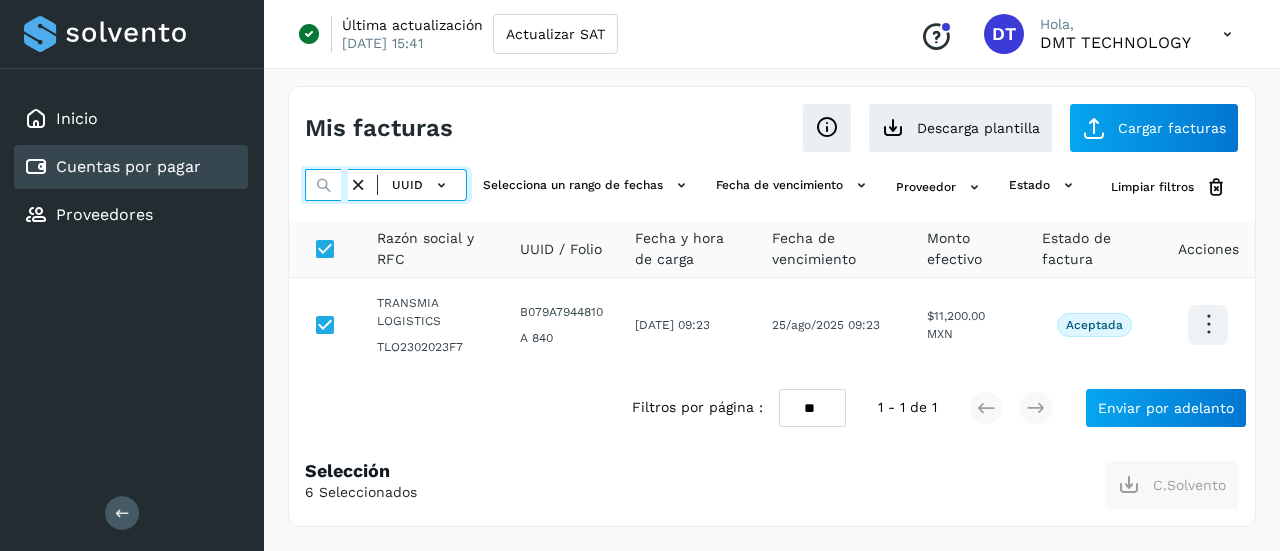 click at bounding box center [326, 185] 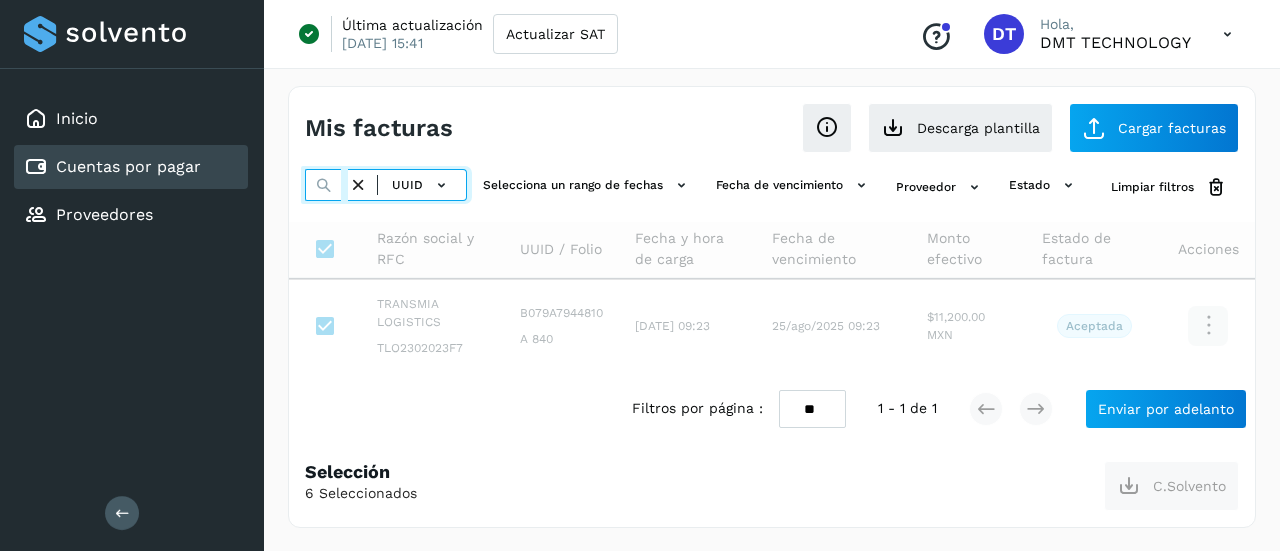 paste on "**********" 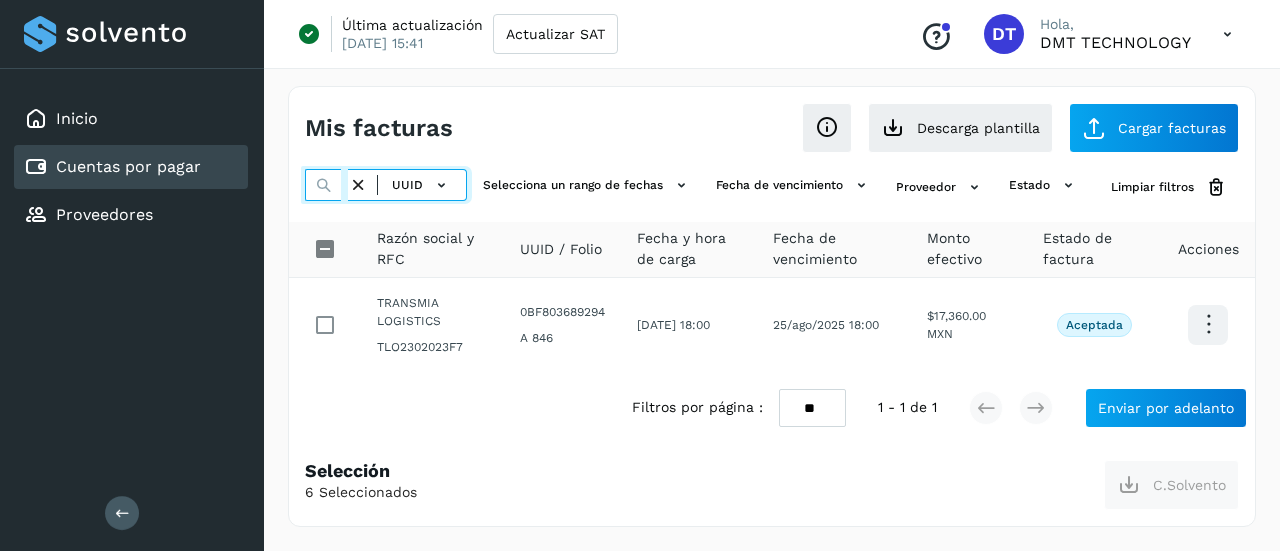 type on "**********" 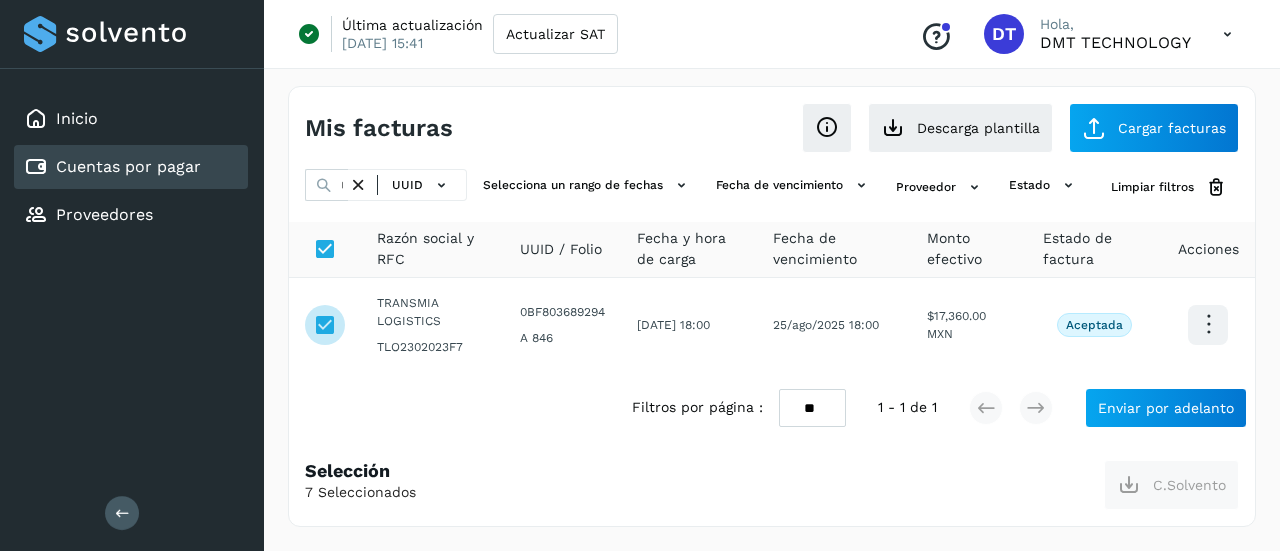 scroll, scrollTop: 0, scrollLeft: 0, axis: both 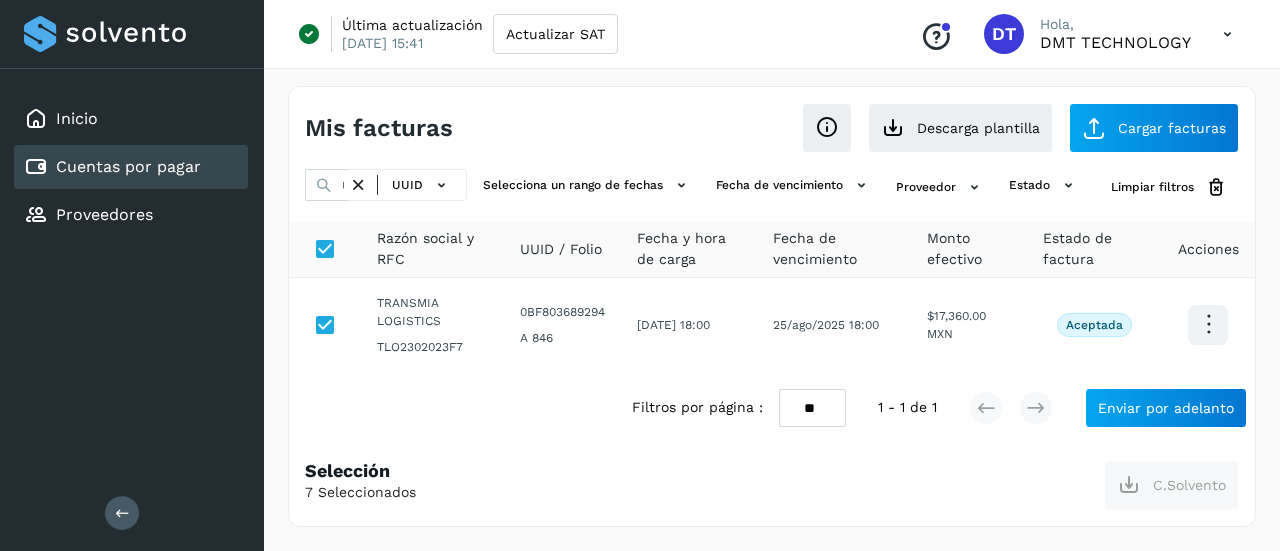 click at bounding box center [358, 185] 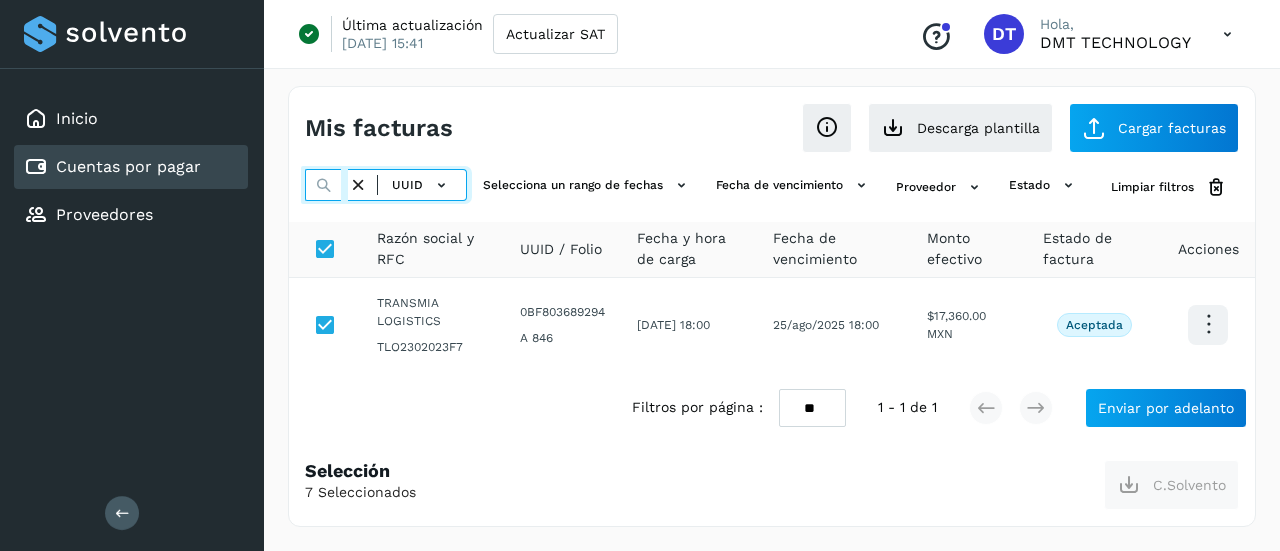 click at bounding box center [326, 185] 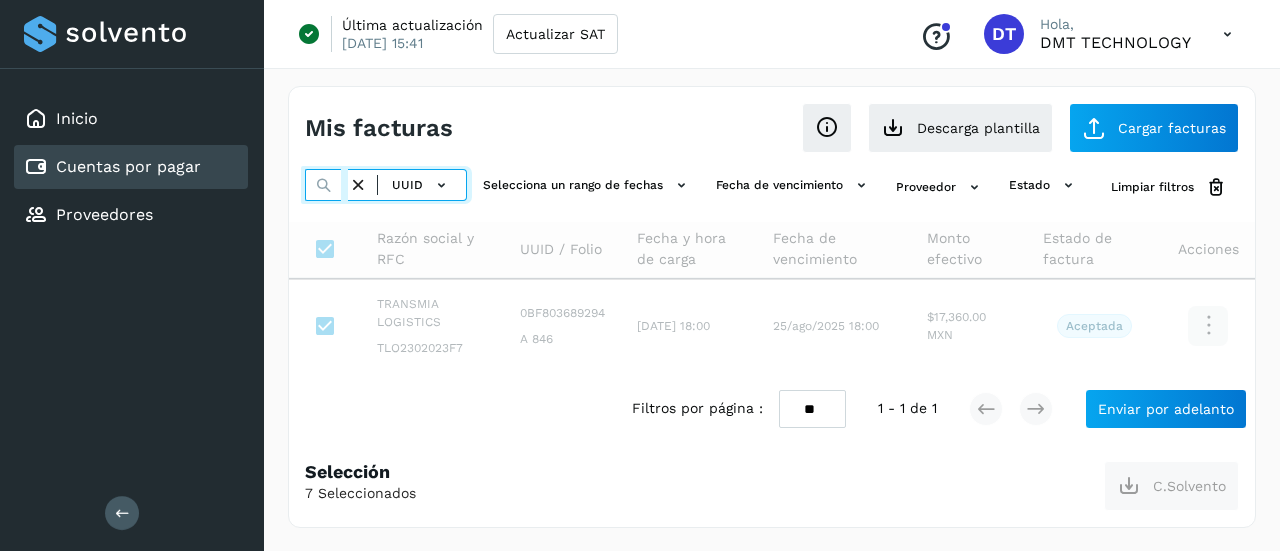 paste on "**********" 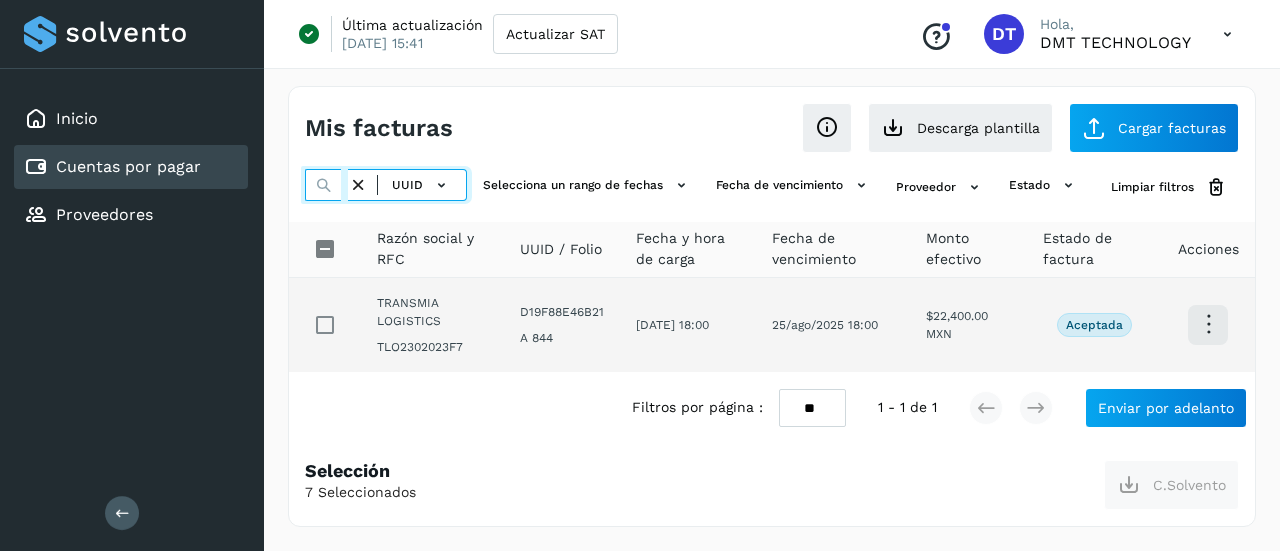 type on "**********" 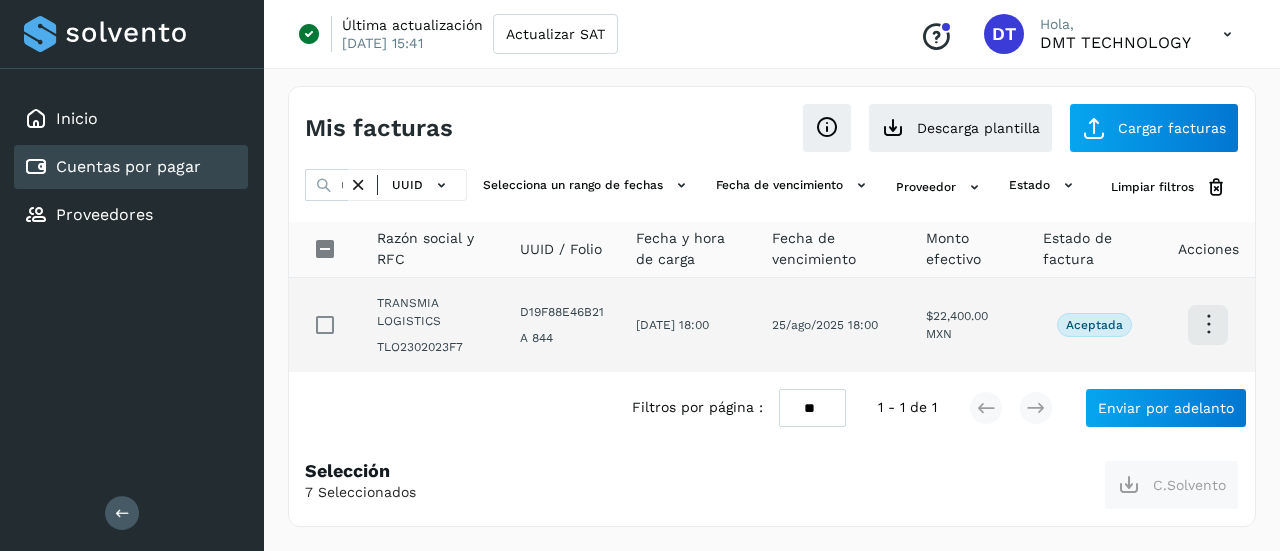 scroll, scrollTop: 0, scrollLeft: 0, axis: both 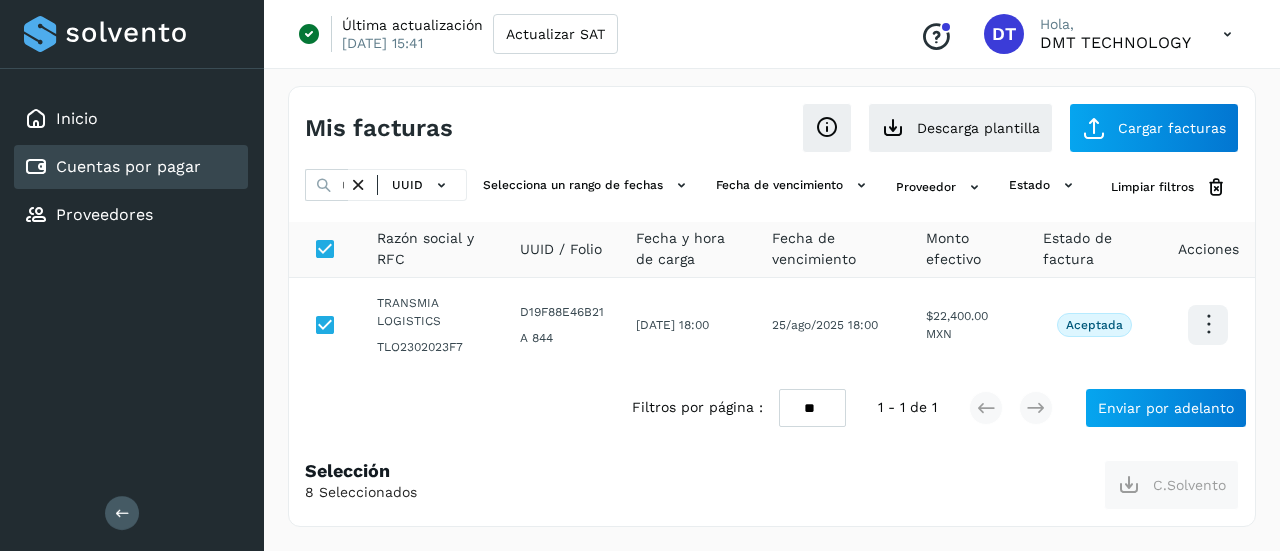 click at bounding box center [358, 185] 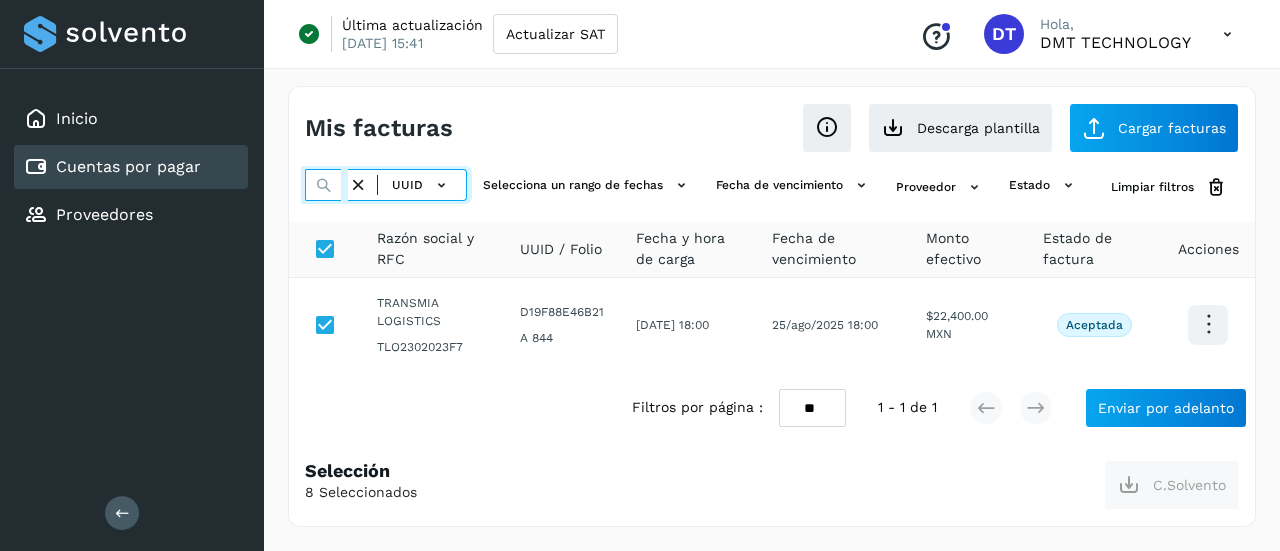 click at bounding box center (326, 185) 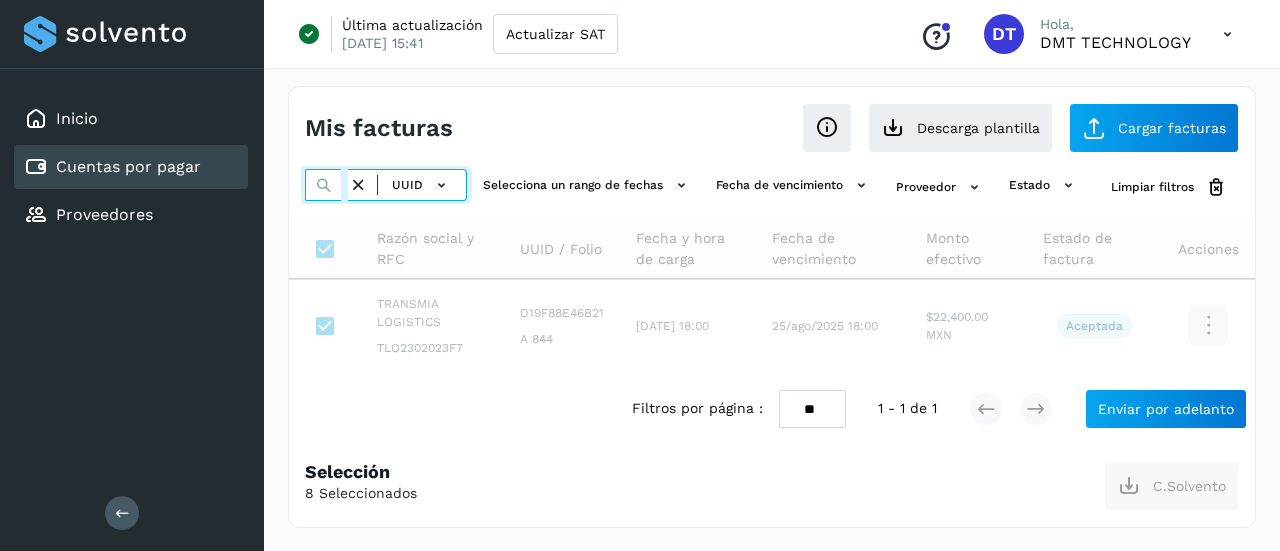 paste on "**********" 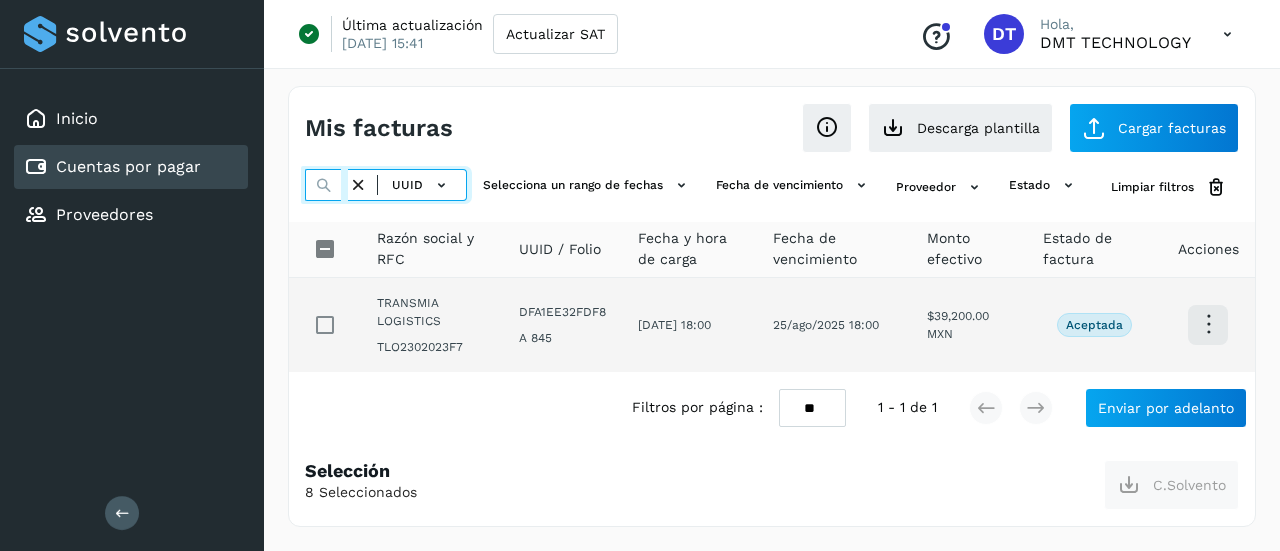 type on "**********" 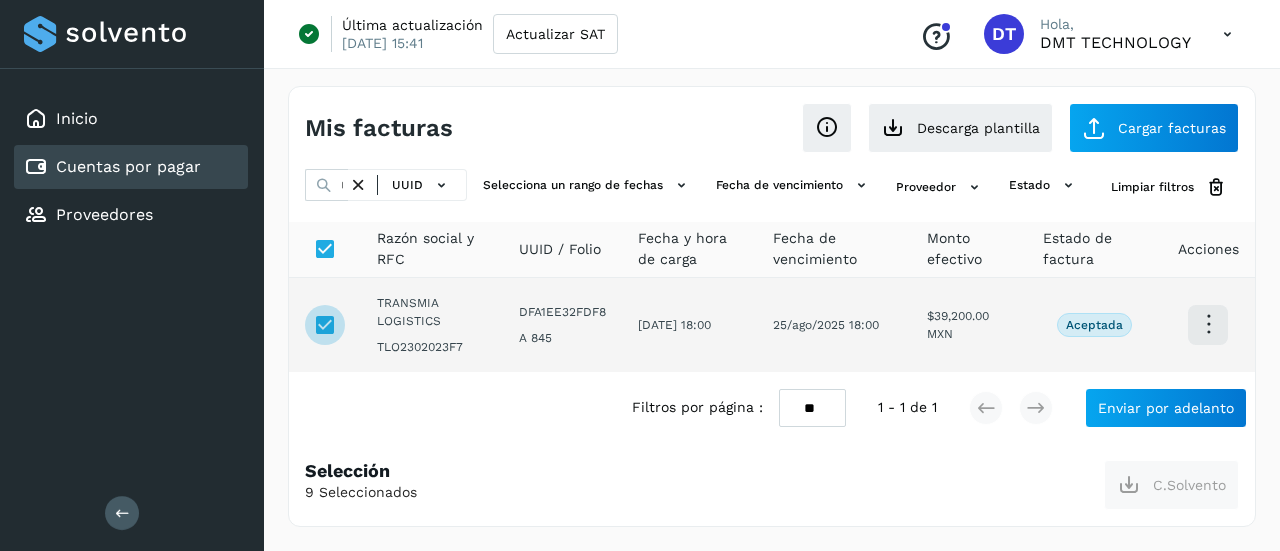 scroll, scrollTop: 0, scrollLeft: 0, axis: both 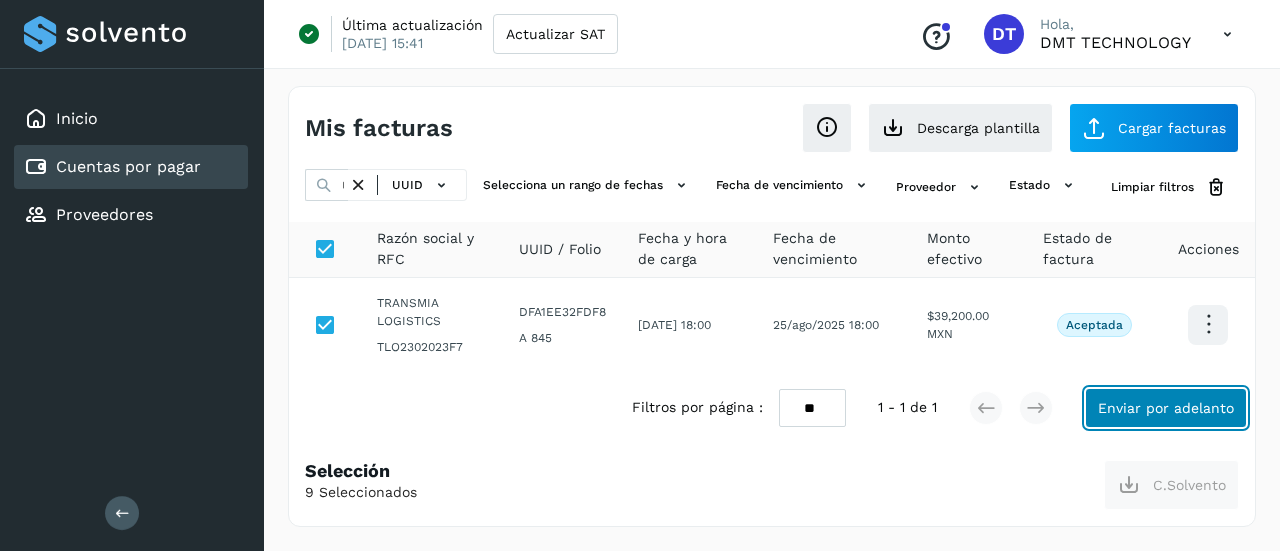 click on "Enviar por adelanto" 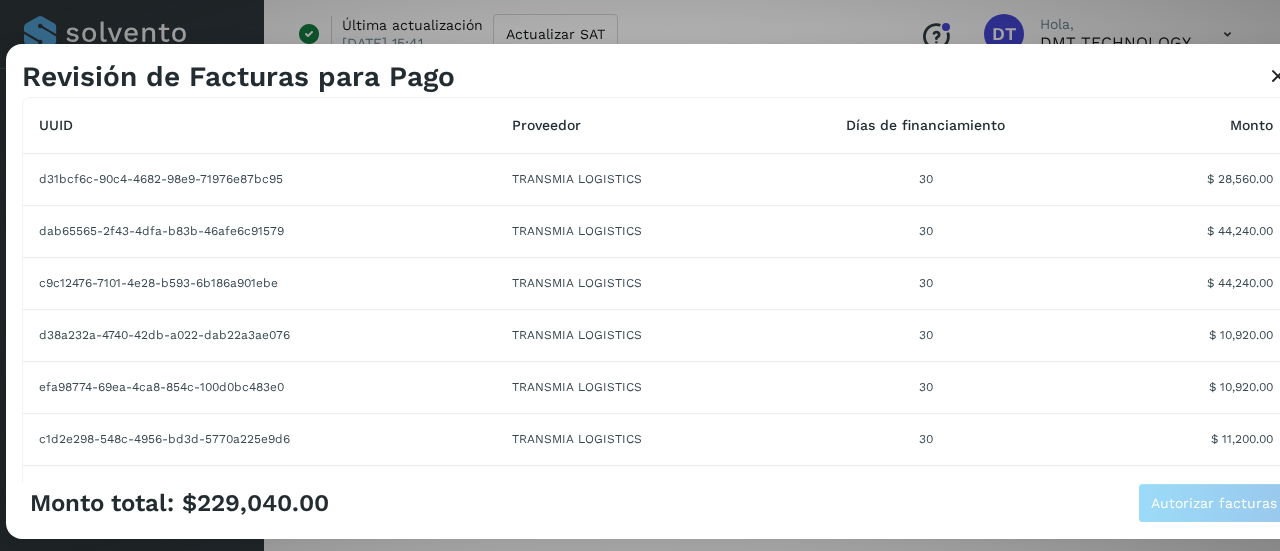scroll, scrollTop: 200, scrollLeft: 0, axis: vertical 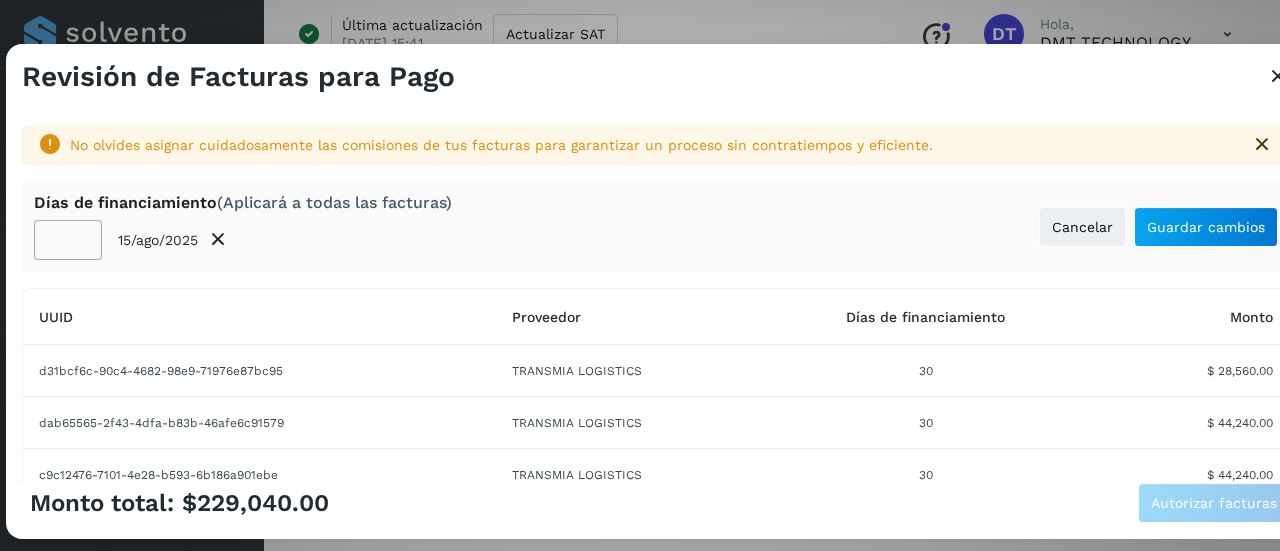 click on "**" 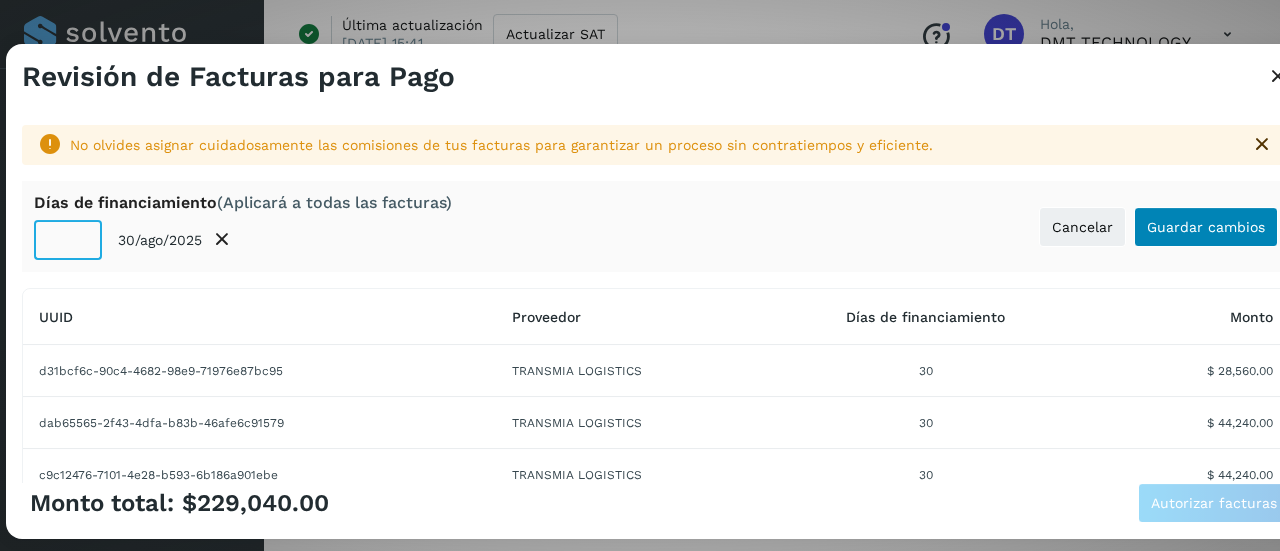type on "**" 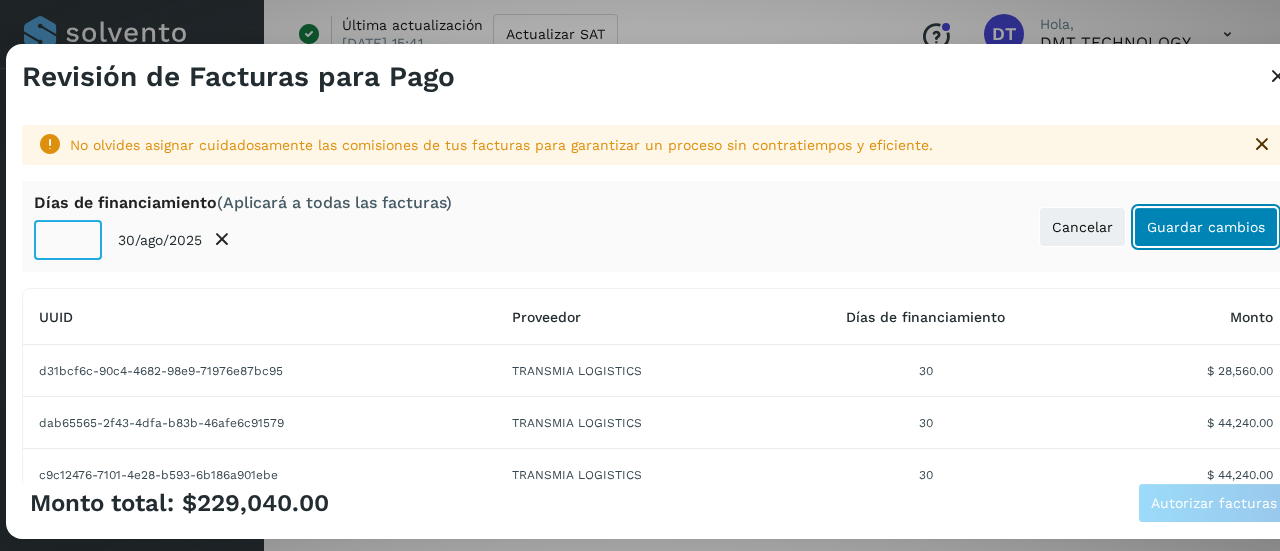 click on "Guardar cambios" 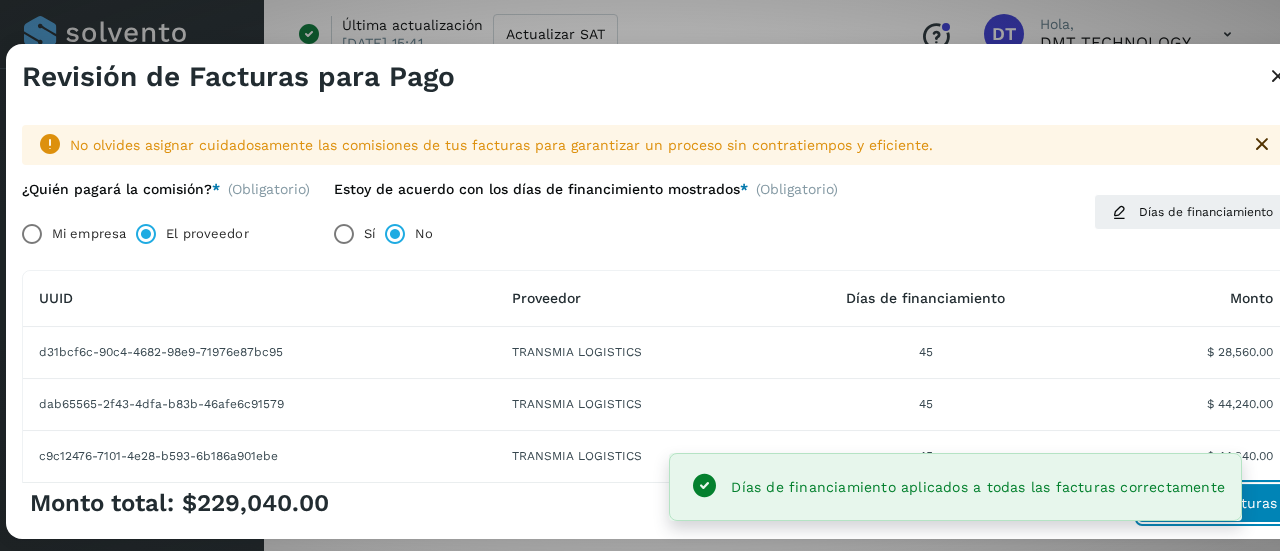 click on "Autorizar facturas" at bounding box center [1214, 503] 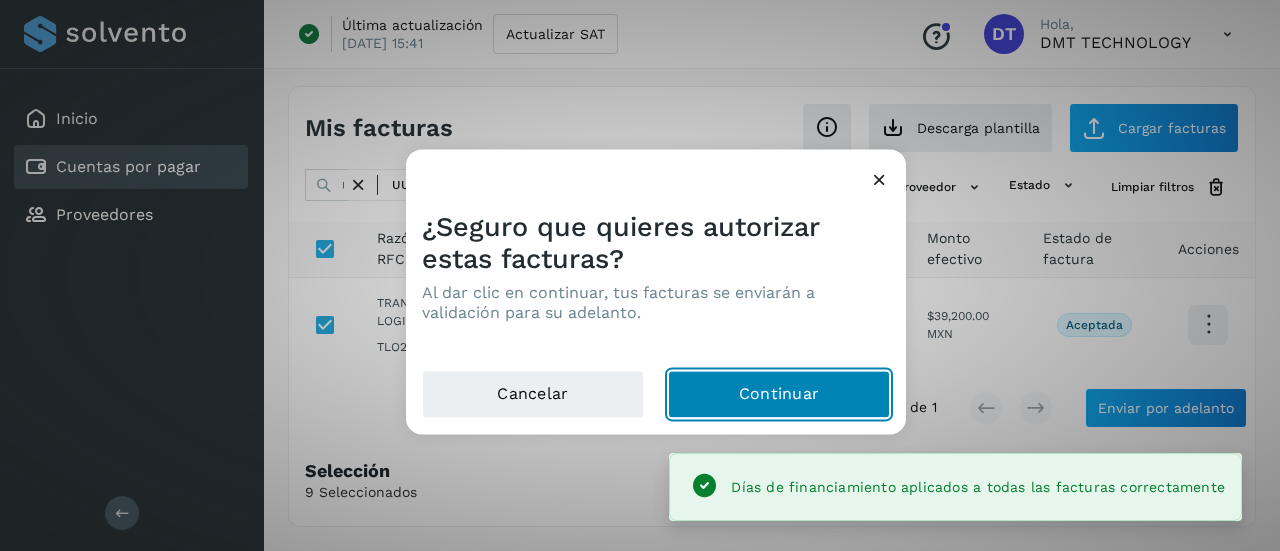 click on "Continuar" 